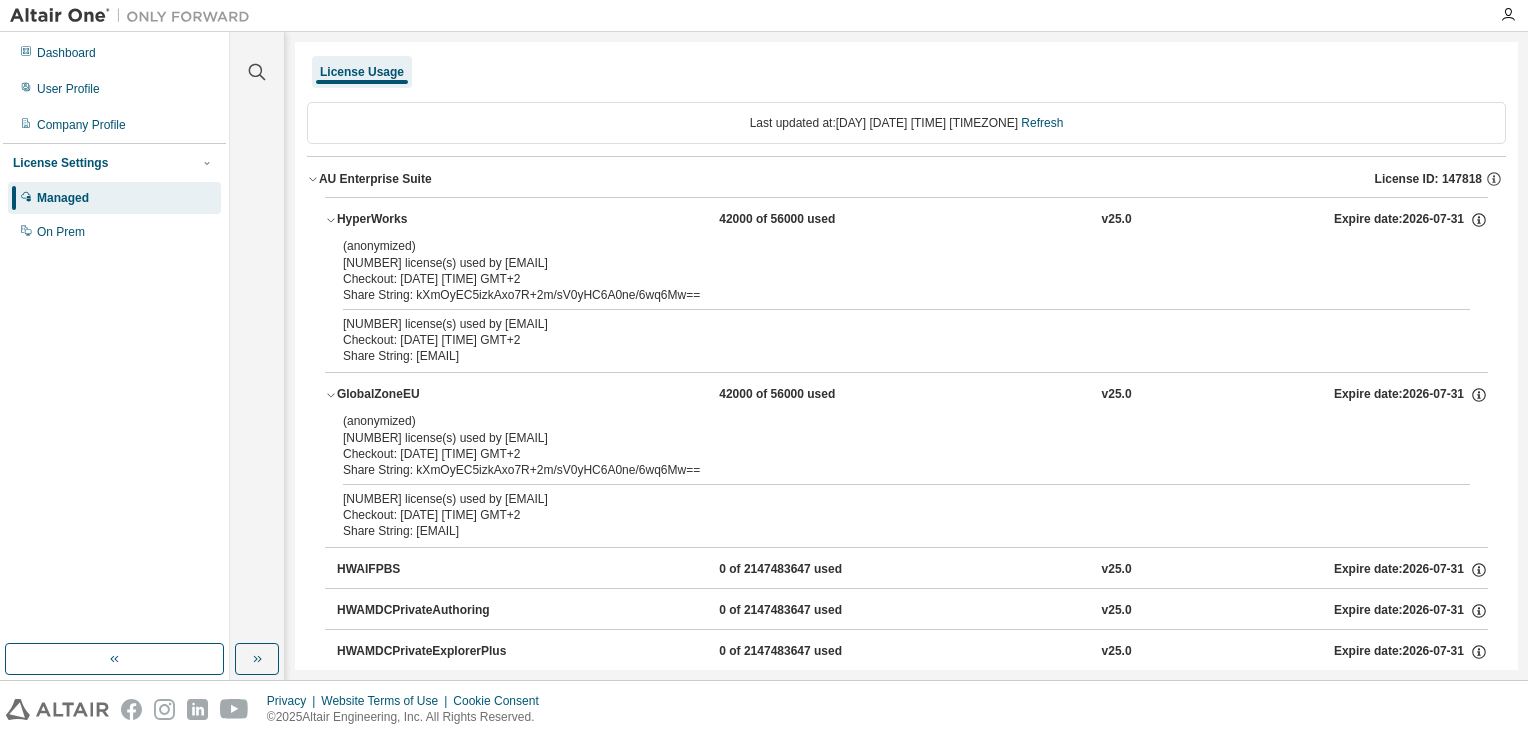 scroll, scrollTop: 0, scrollLeft: 0, axis: both 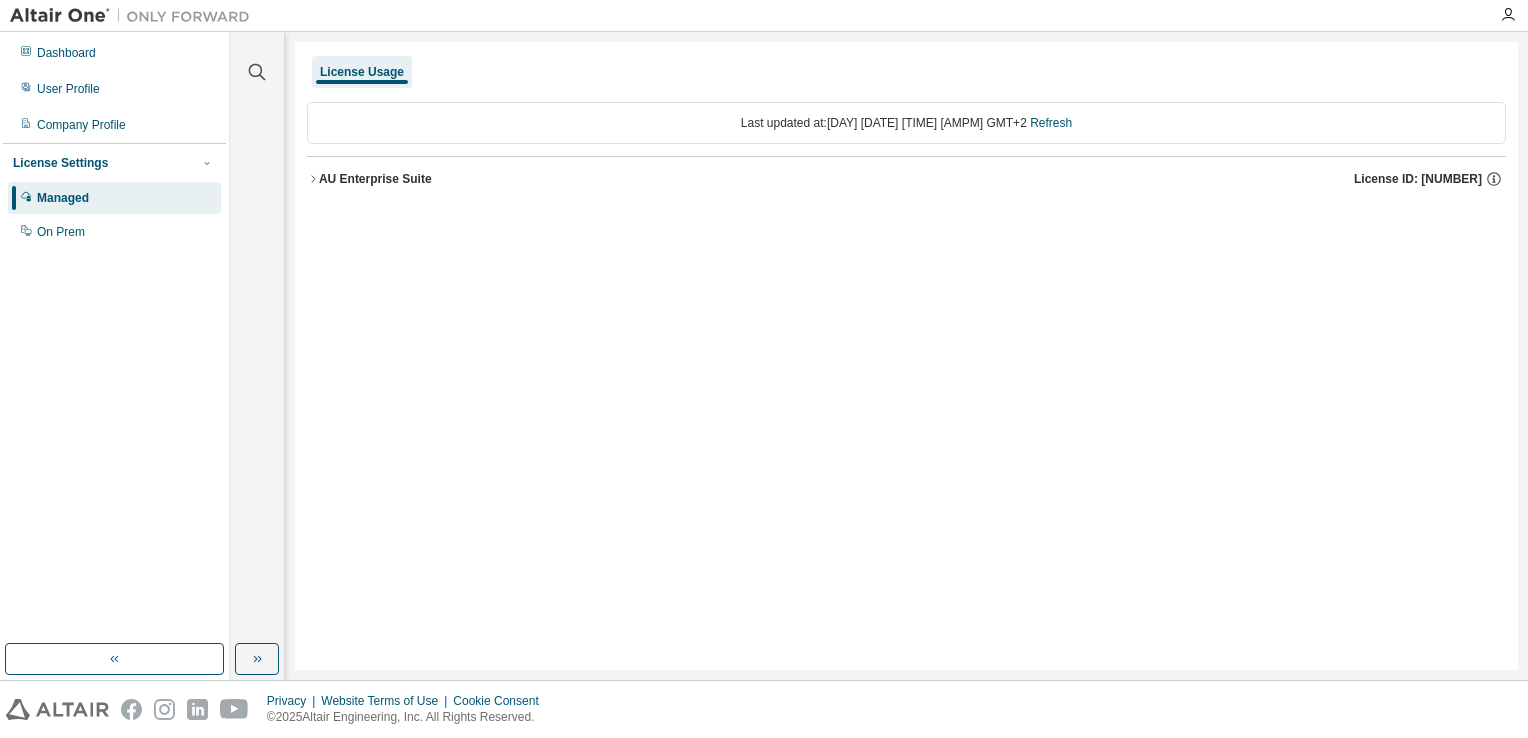 click on "AU Enterprise Suite License ID: [NUMBER]" at bounding box center (906, 179) 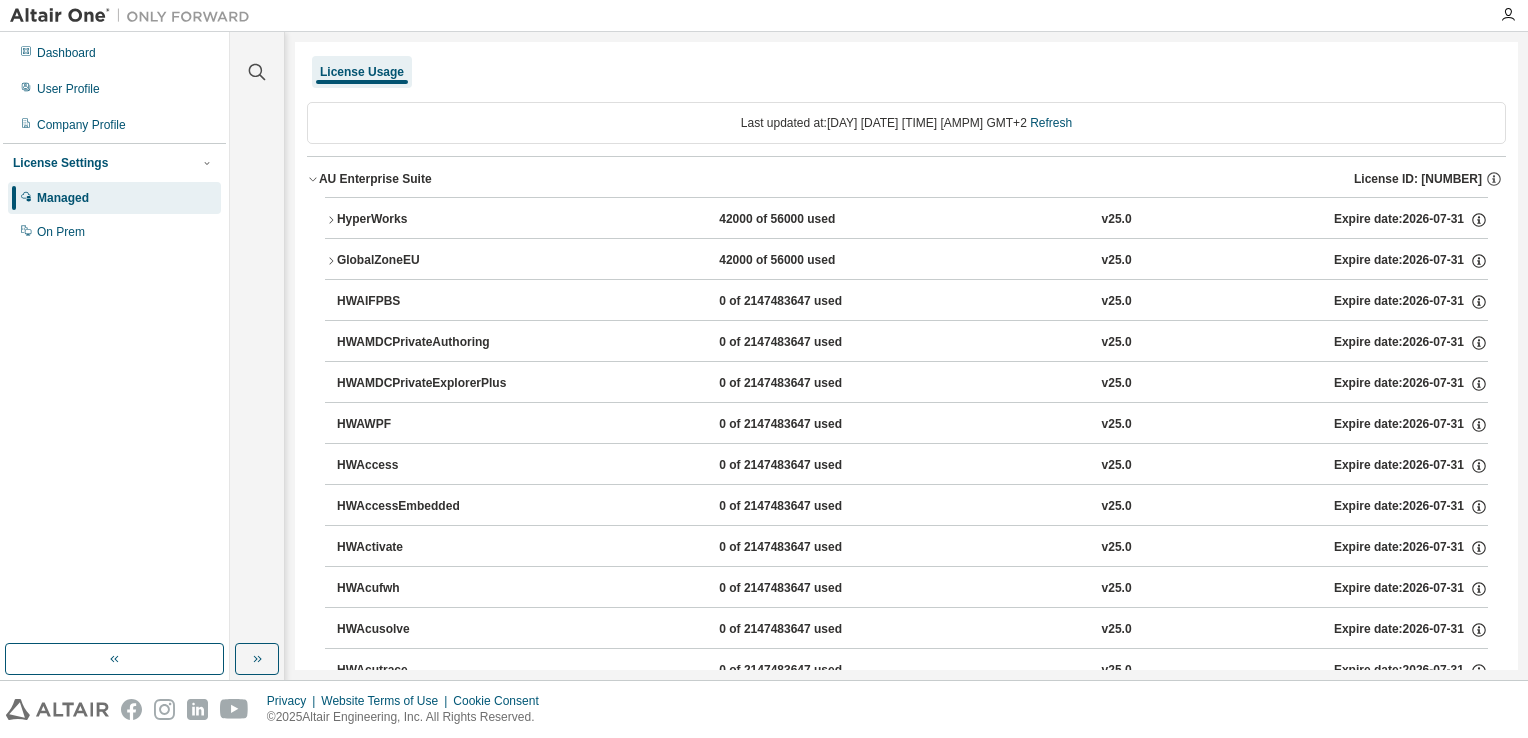 click on "HyperWorks 42000 of 56000 used v25.0 Expire date:  2026-07-31" at bounding box center [906, 220] 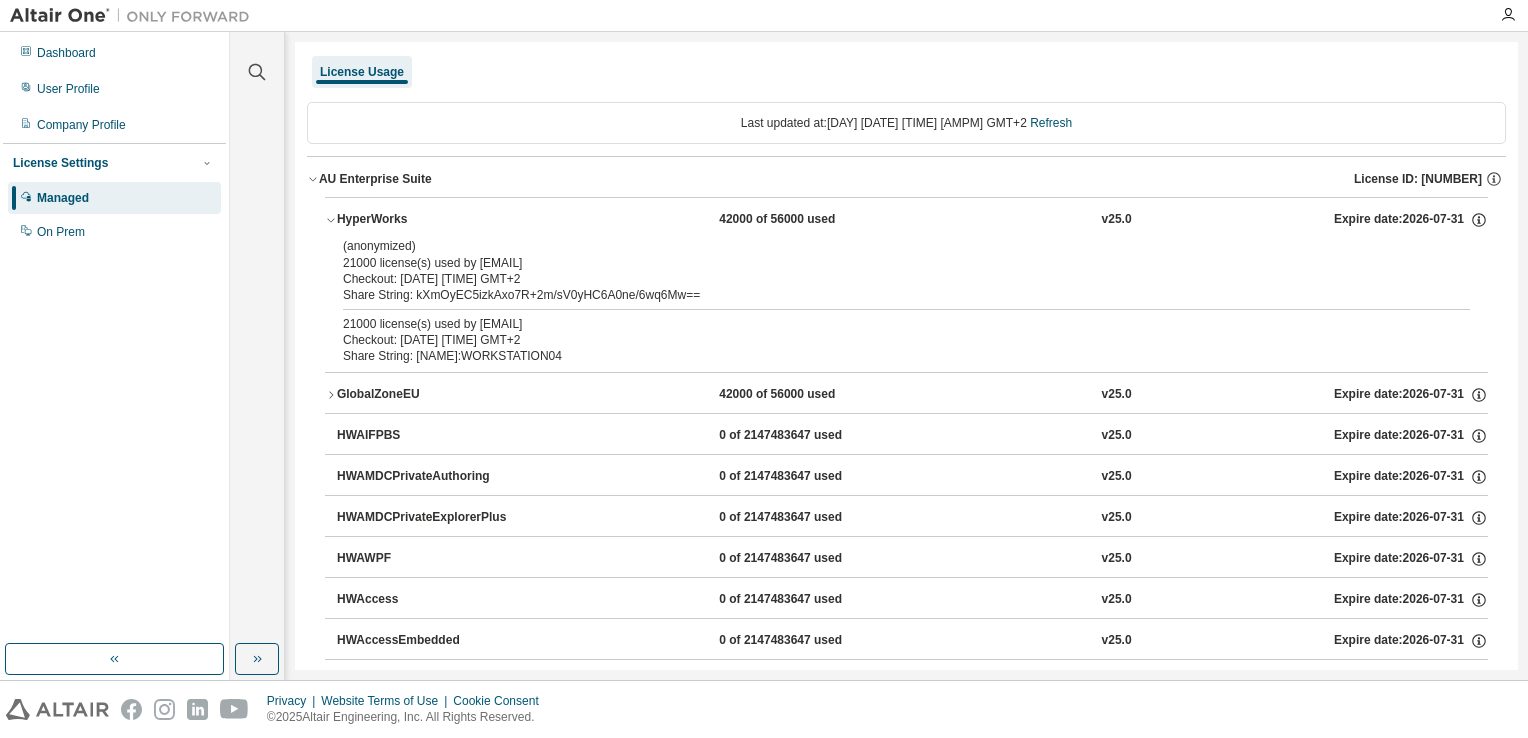 click on "GlobalZoneEU" at bounding box center (427, 395) 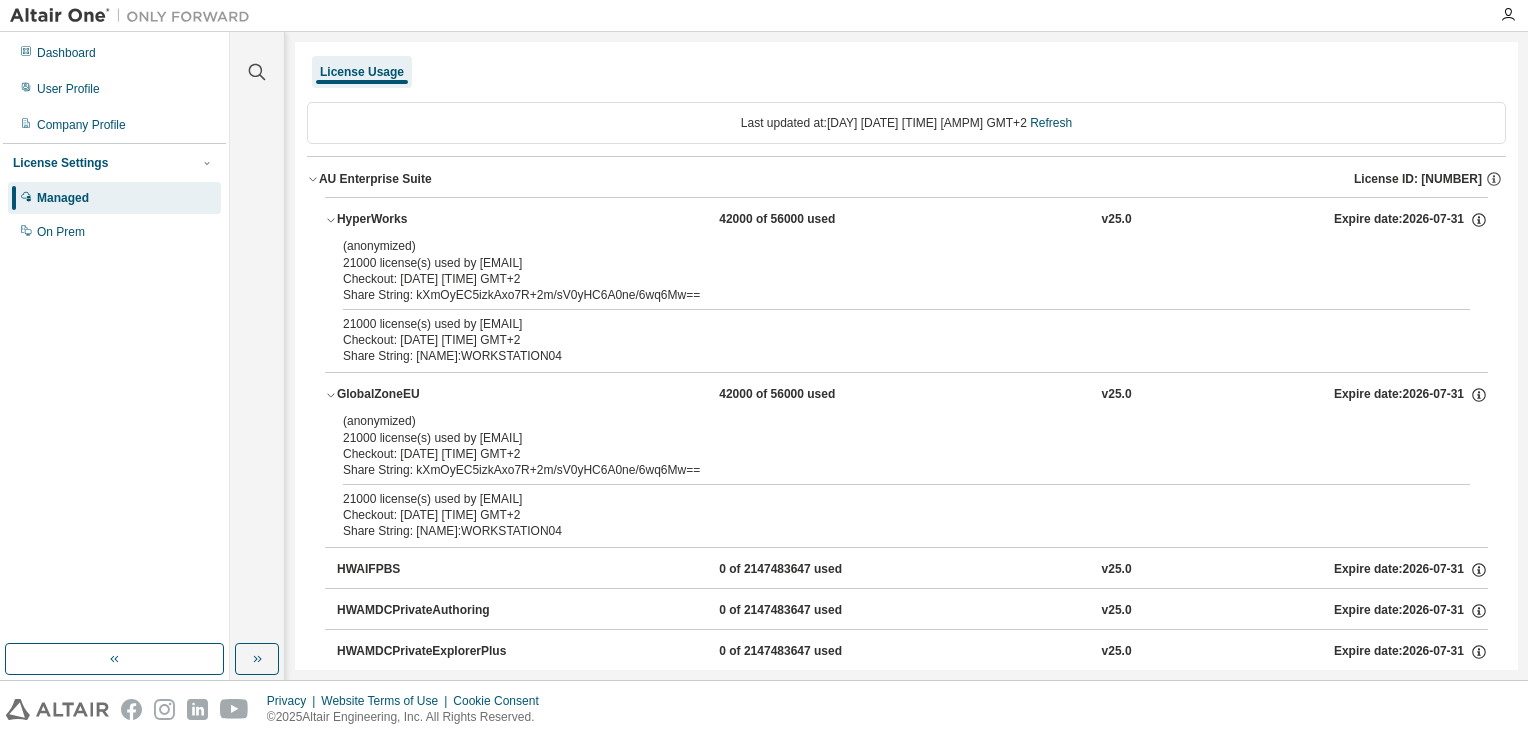 scroll, scrollTop: 100, scrollLeft: 0, axis: vertical 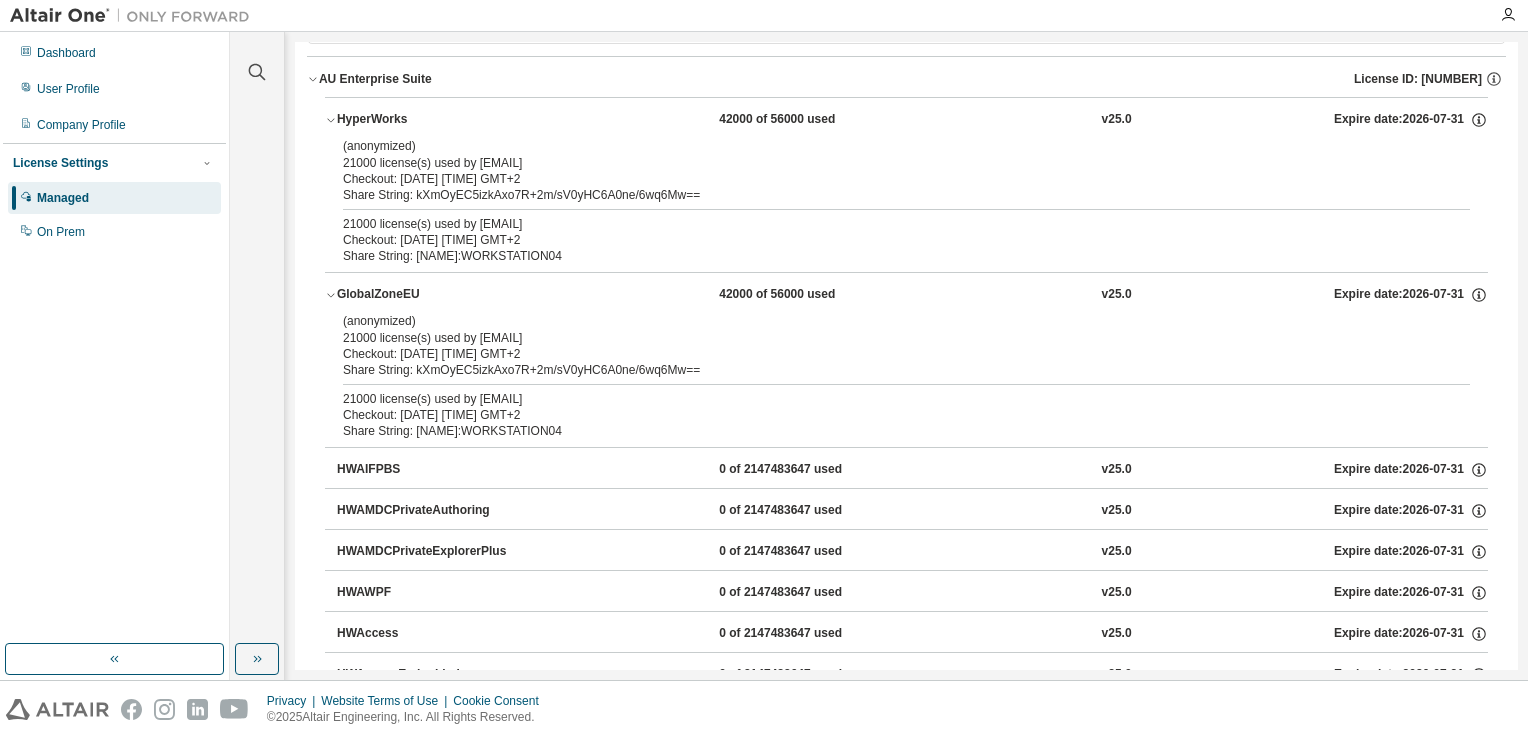 type 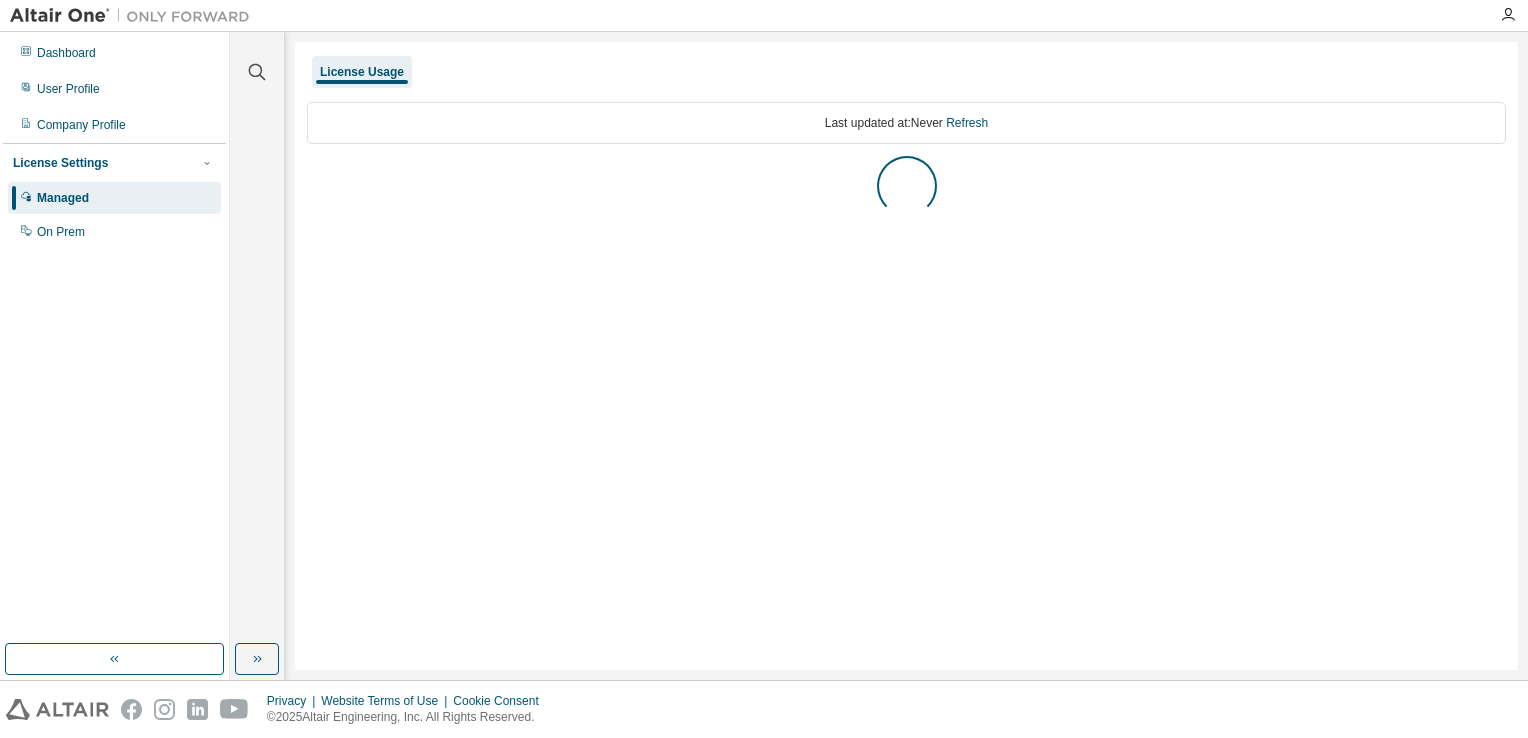 scroll, scrollTop: 0, scrollLeft: 0, axis: both 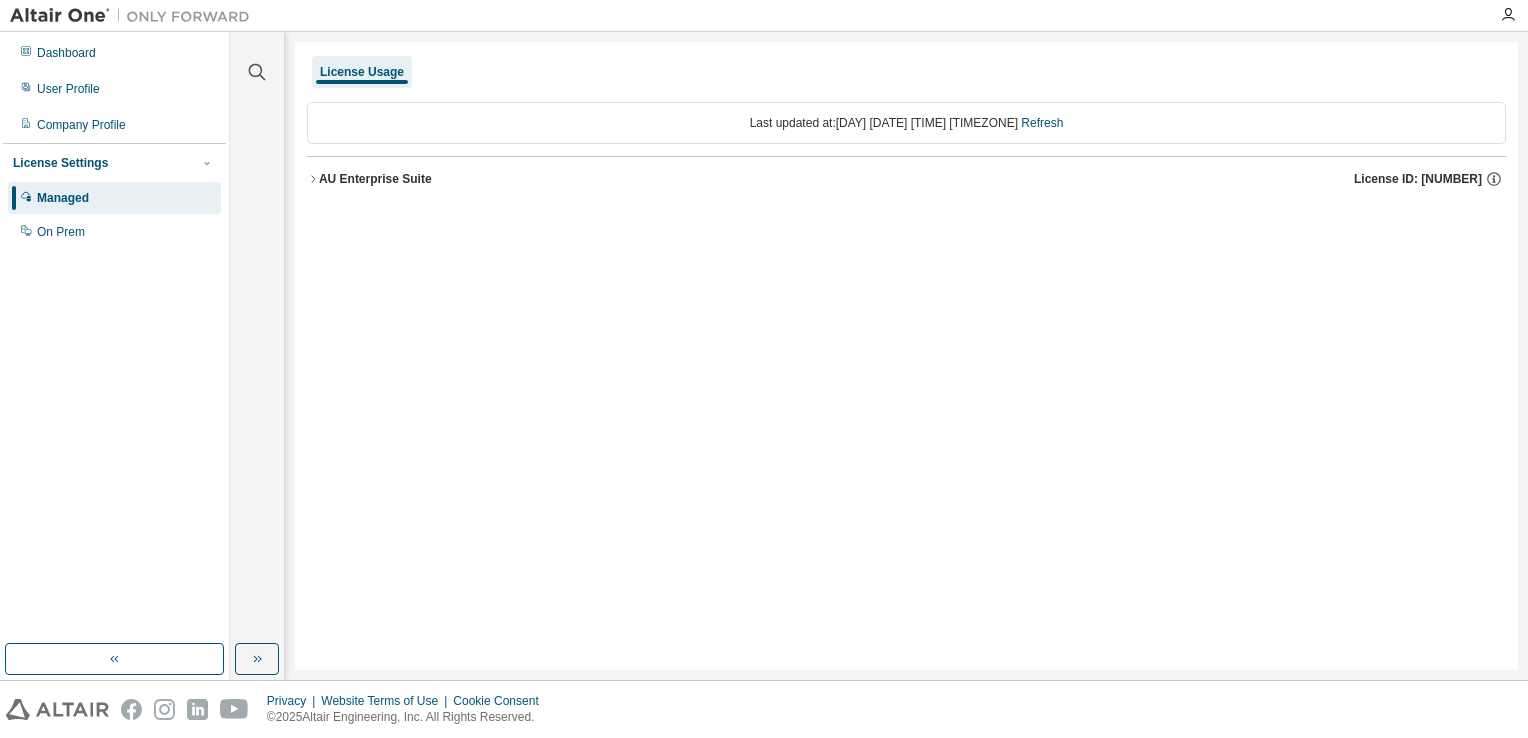 click on "AU Enterprise Suite" at bounding box center (375, 179) 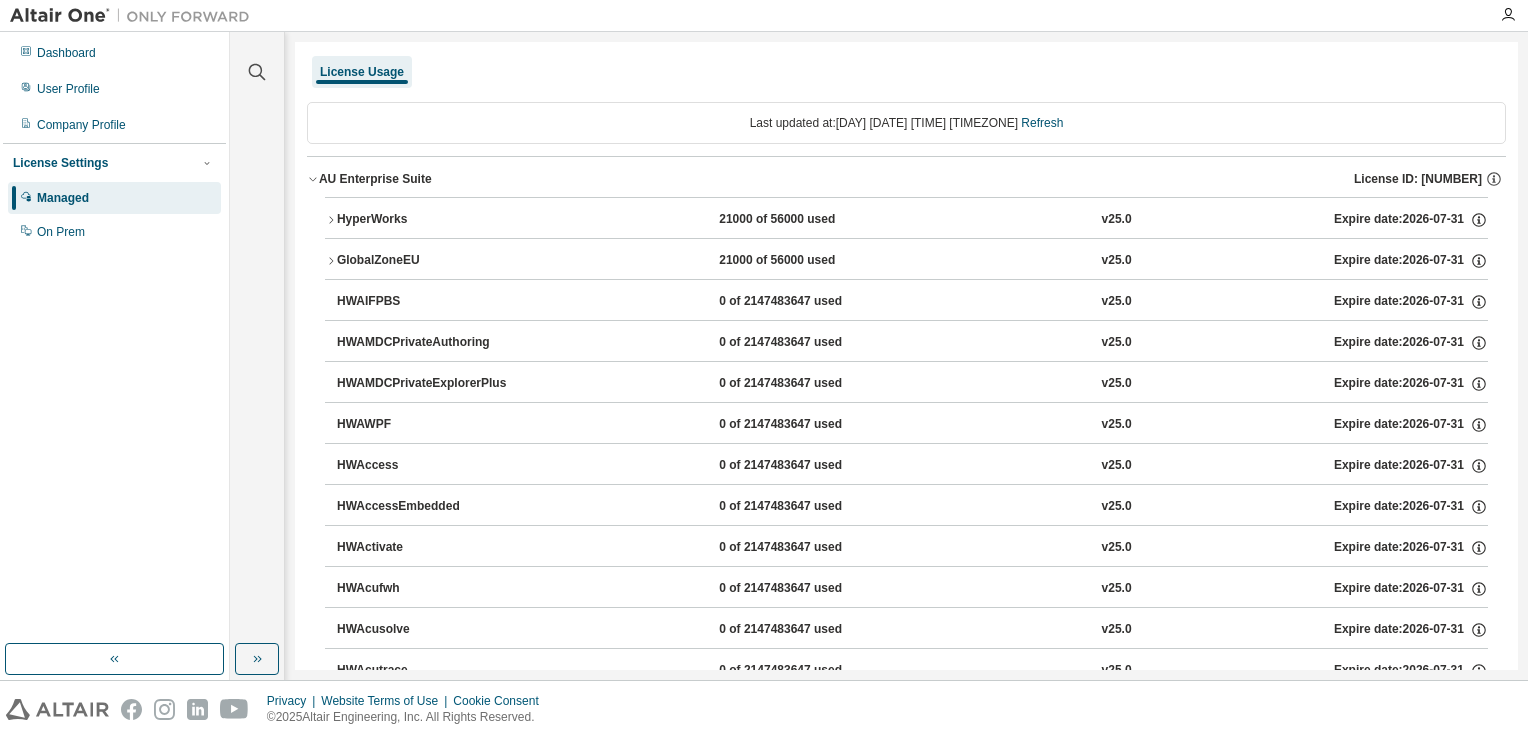 click 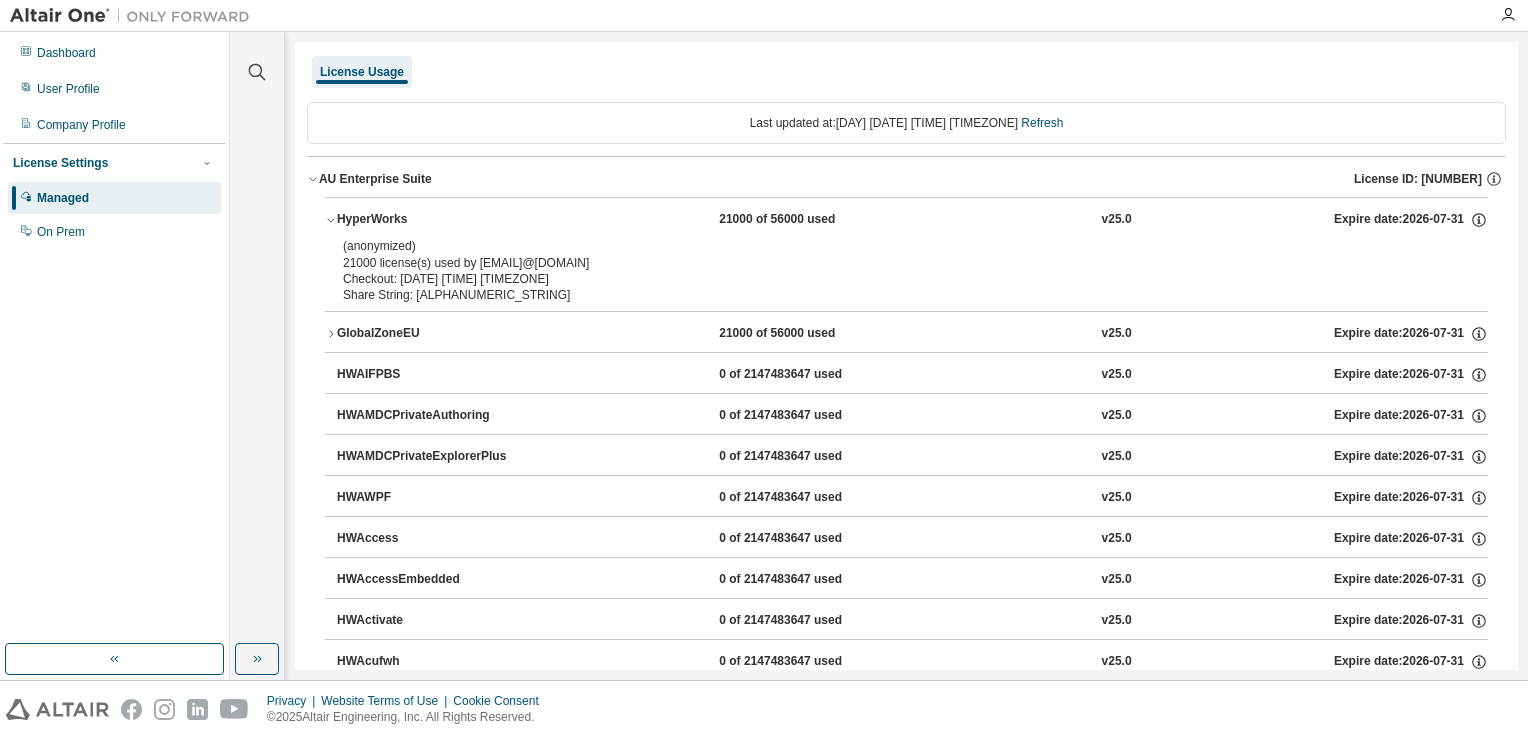 click on "GlobalZoneEU" at bounding box center (427, 334) 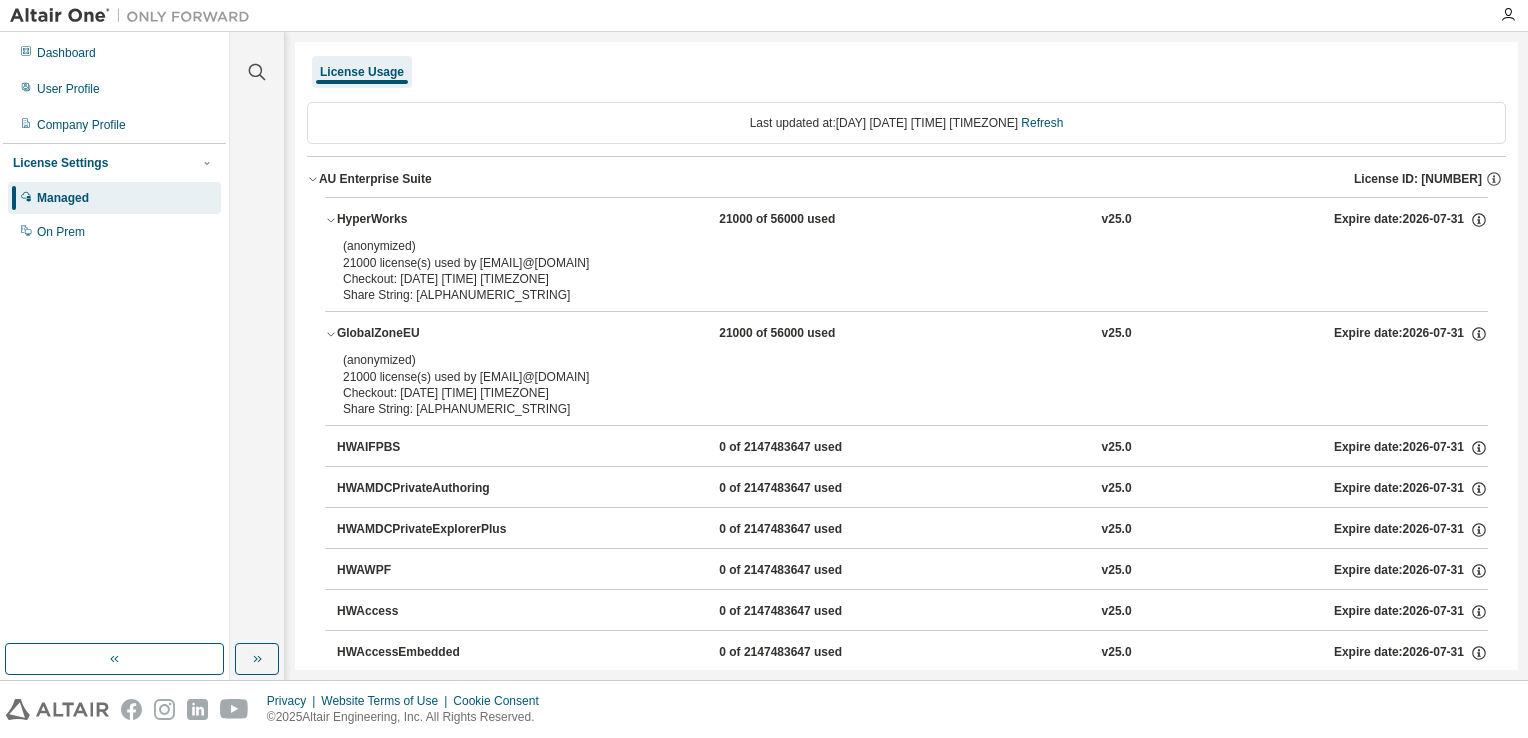 type 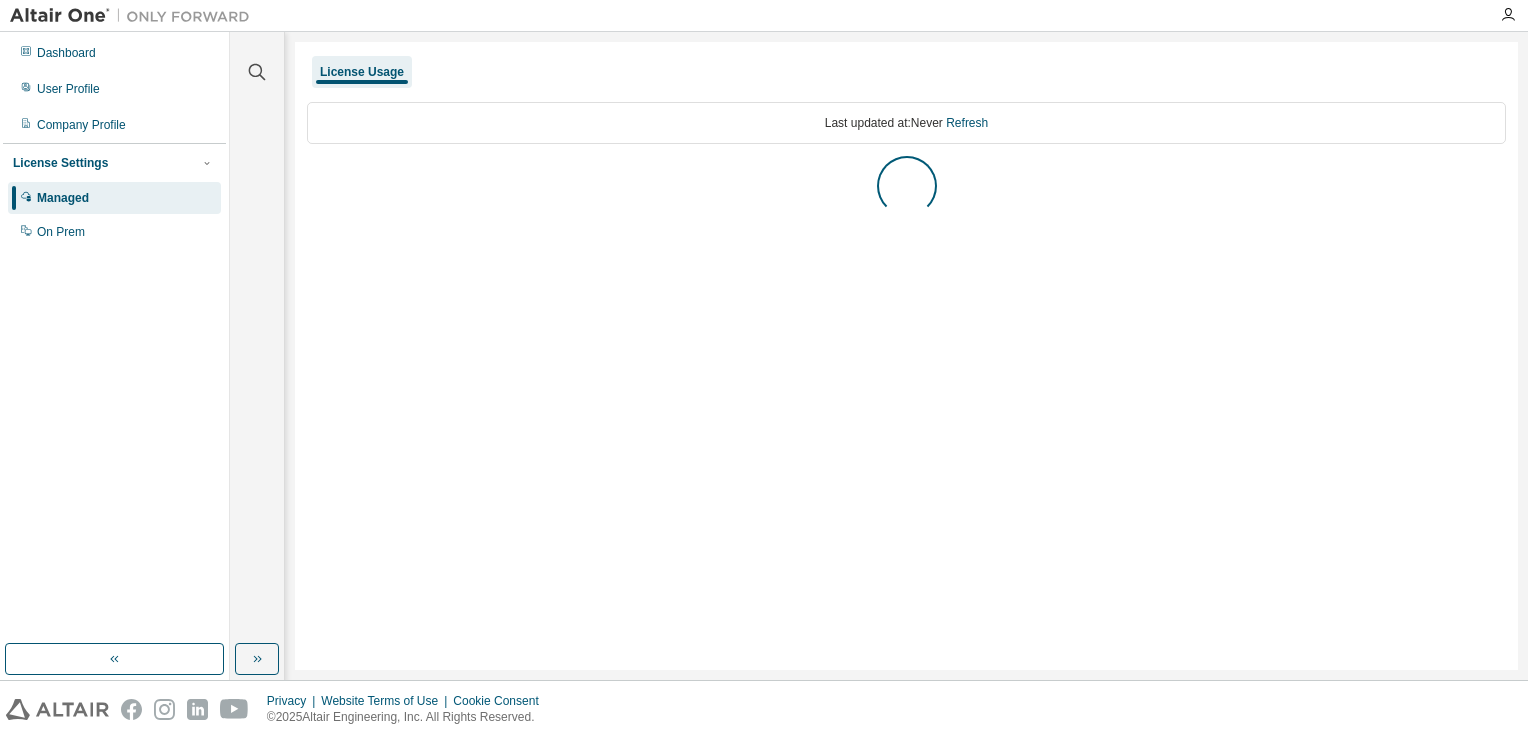 scroll, scrollTop: 0, scrollLeft: 0, axis: both 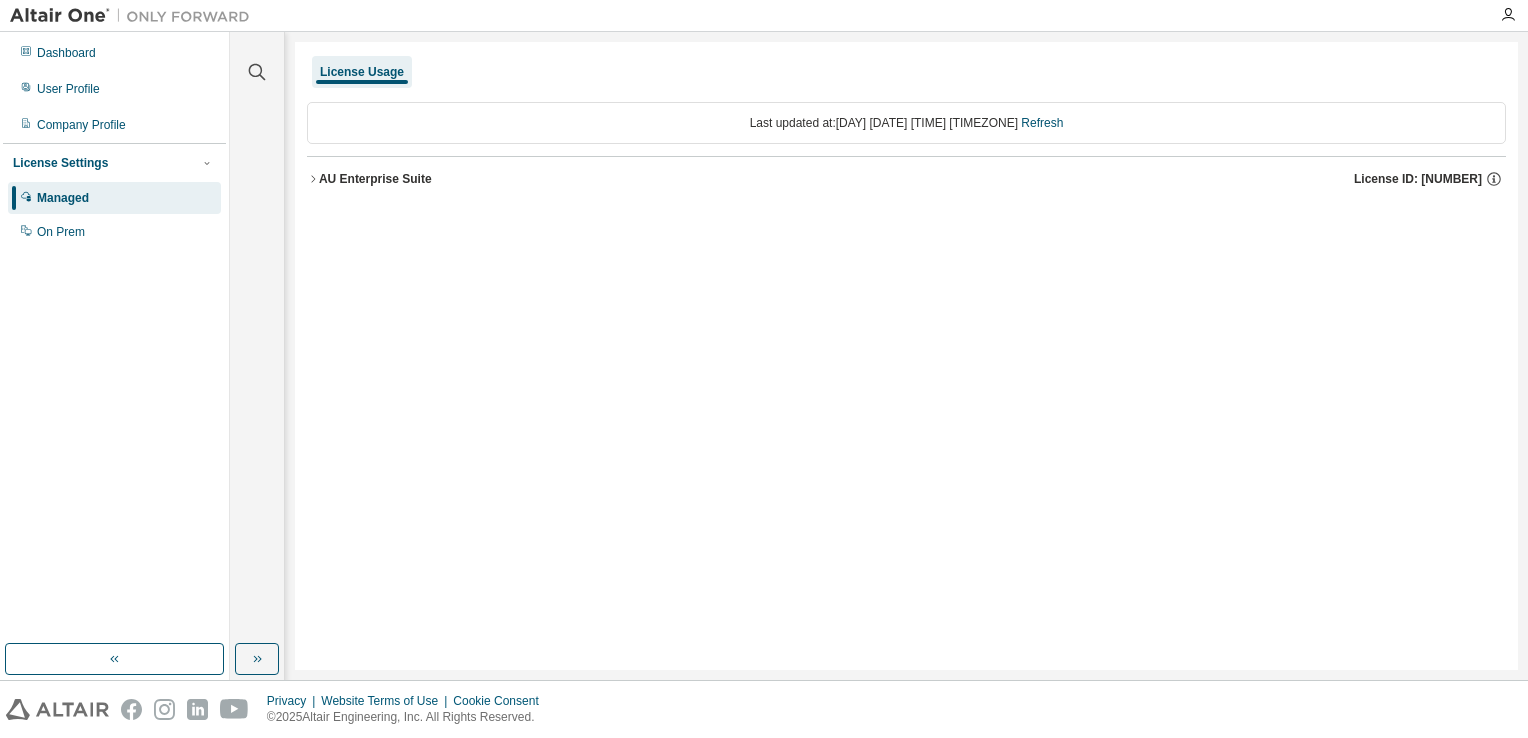 click 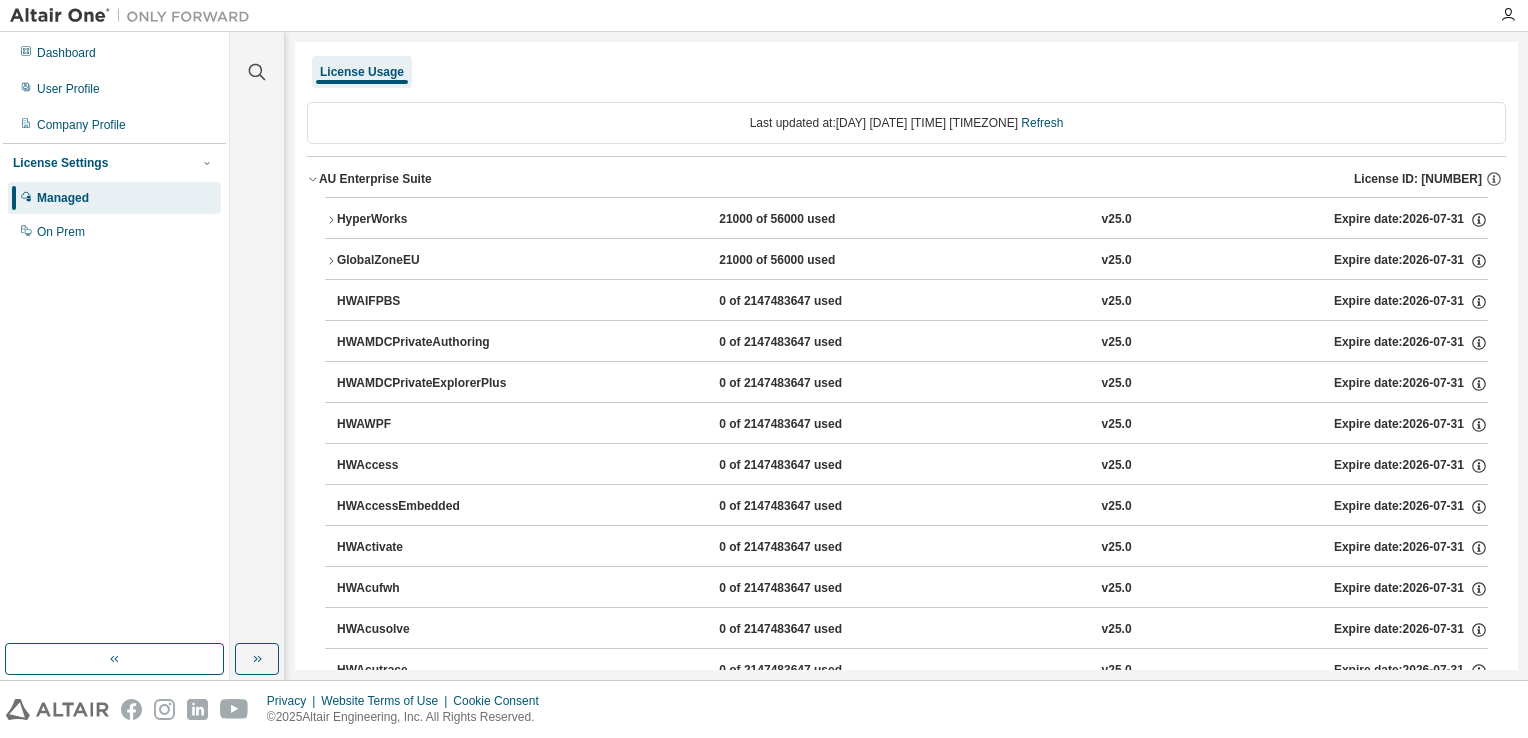 click 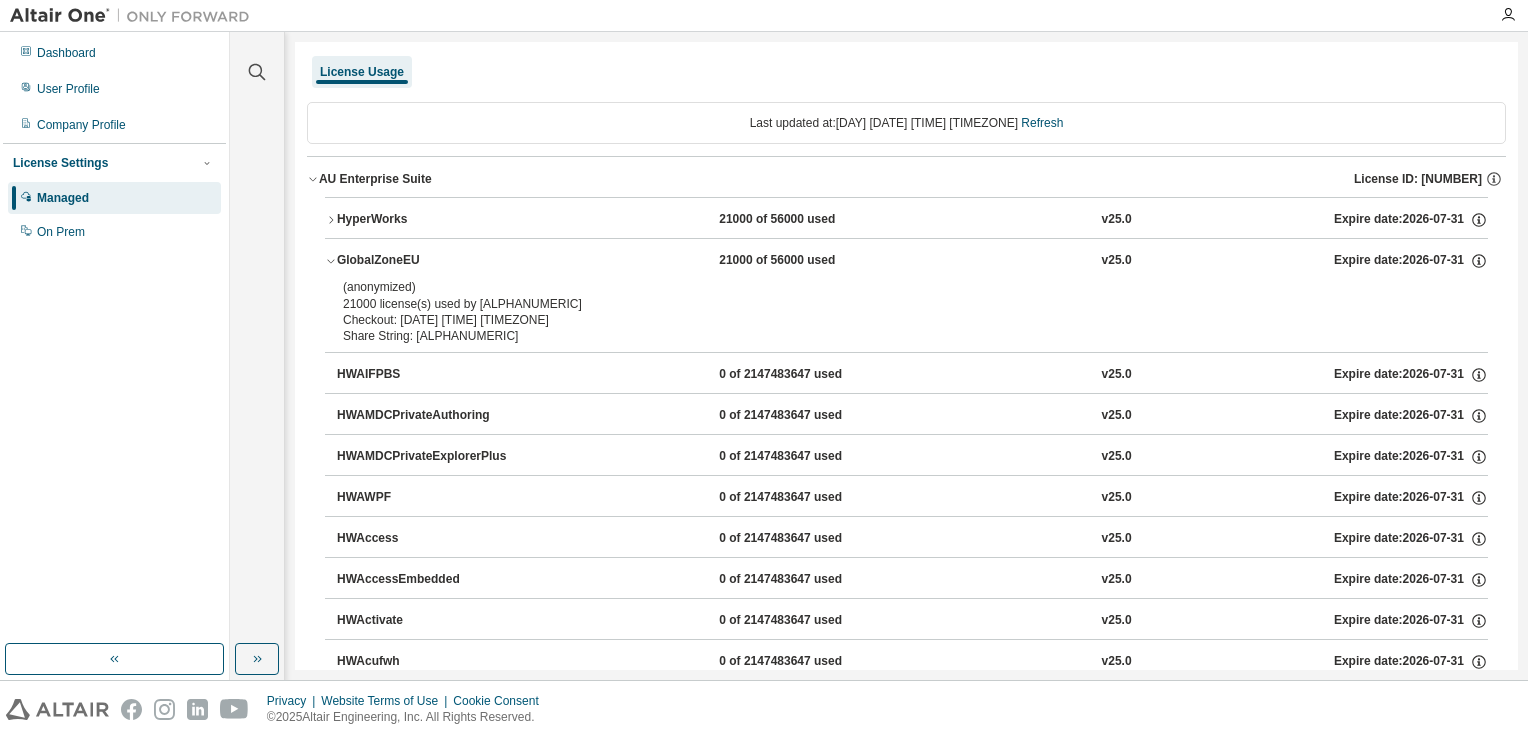 click 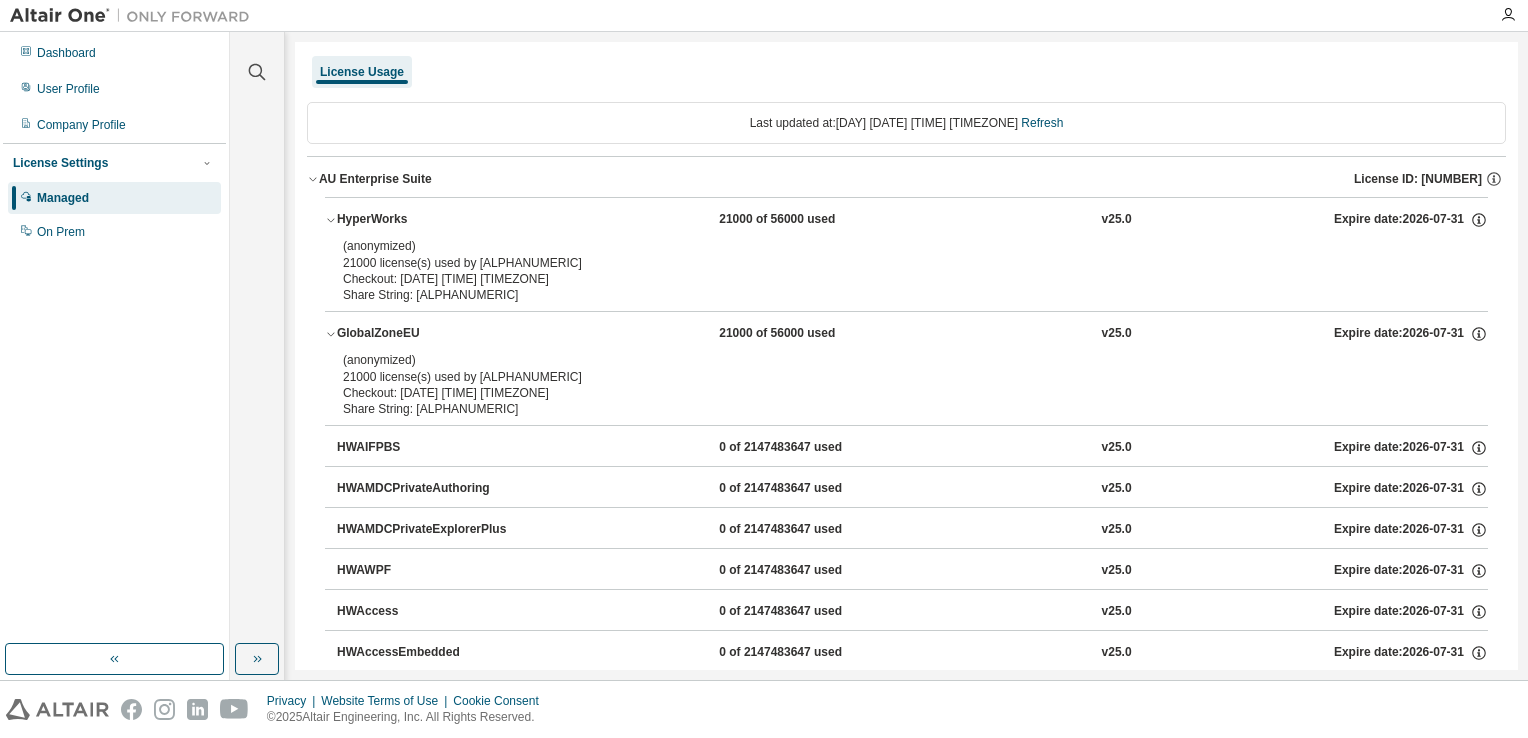 click on "(anonymized) 21000 license(s) used by S5MLgZgJs1oeCc/LQTyEllyW3AqMxFG/Tb03RQ==@7zLIF2JoU85IF3nSNNKb9KHb7j5skhaxscSvlA==" at bounding box center (882, 368) 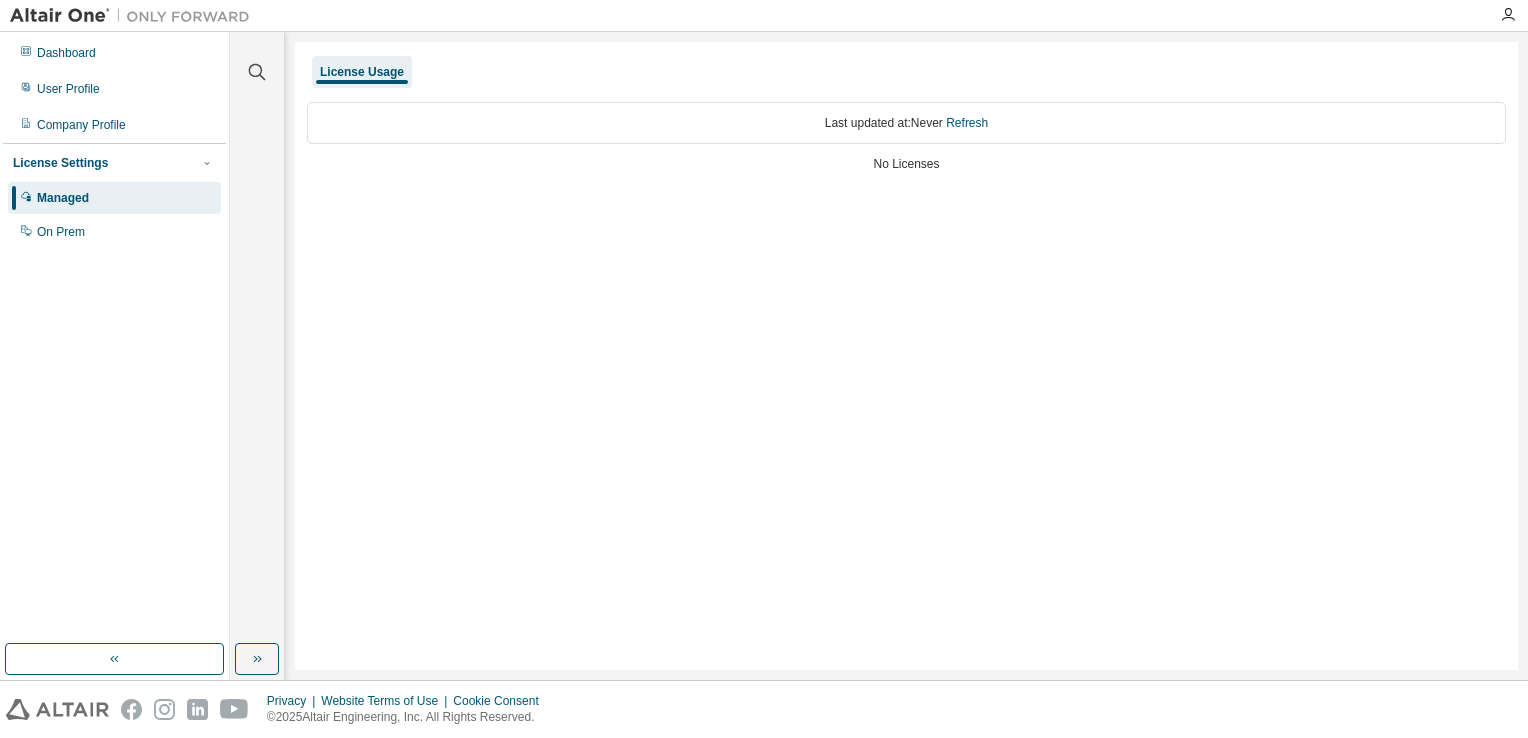 scroll, scrollTop: 0, scrollLeft: 0, axis: both 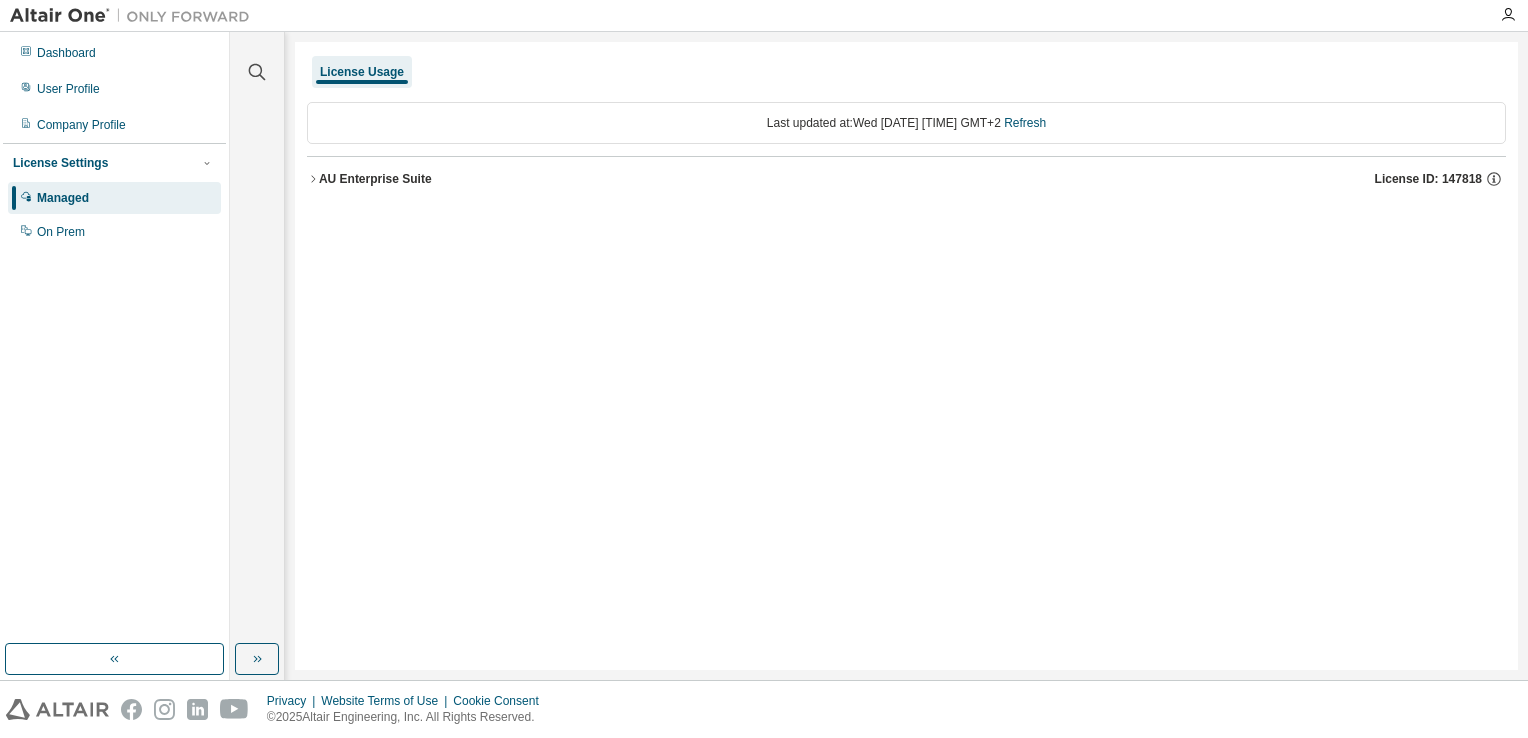 click 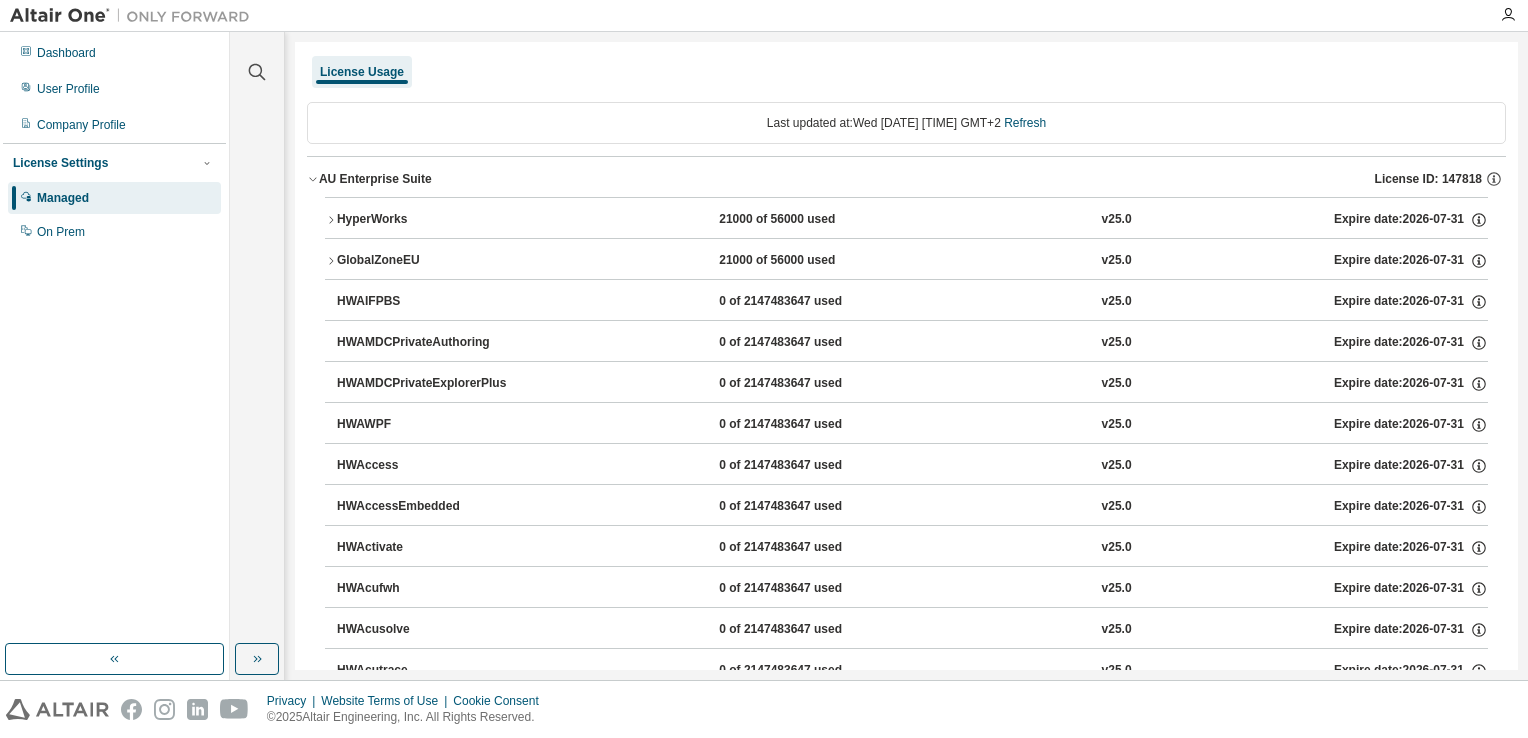 click 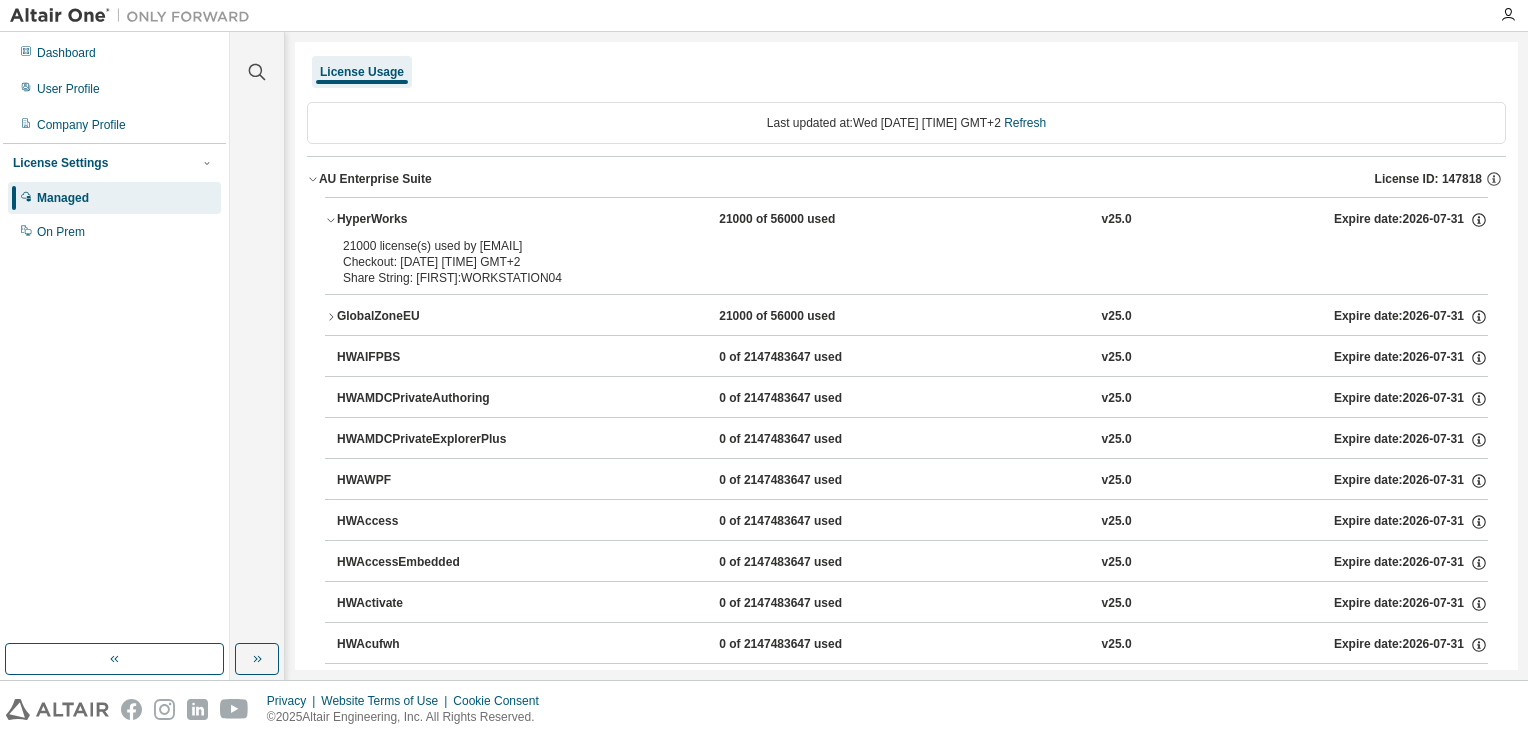 click on "GlobalZoneEU 21000 of 56000 used v25.0 Expire date:  [DATE]" at bounding box center [906, 317] 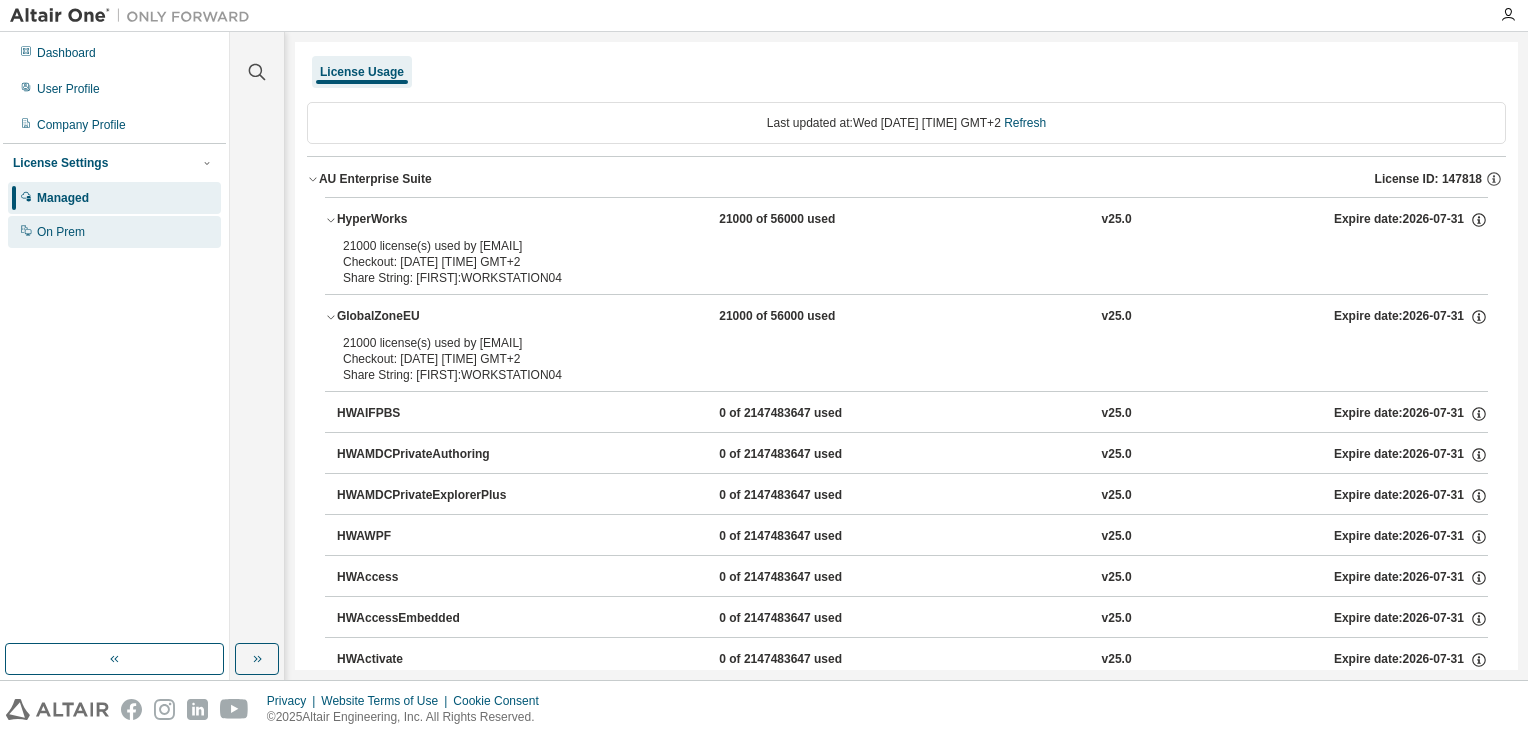 click on "On Prem" at bounding box center [61, 232] 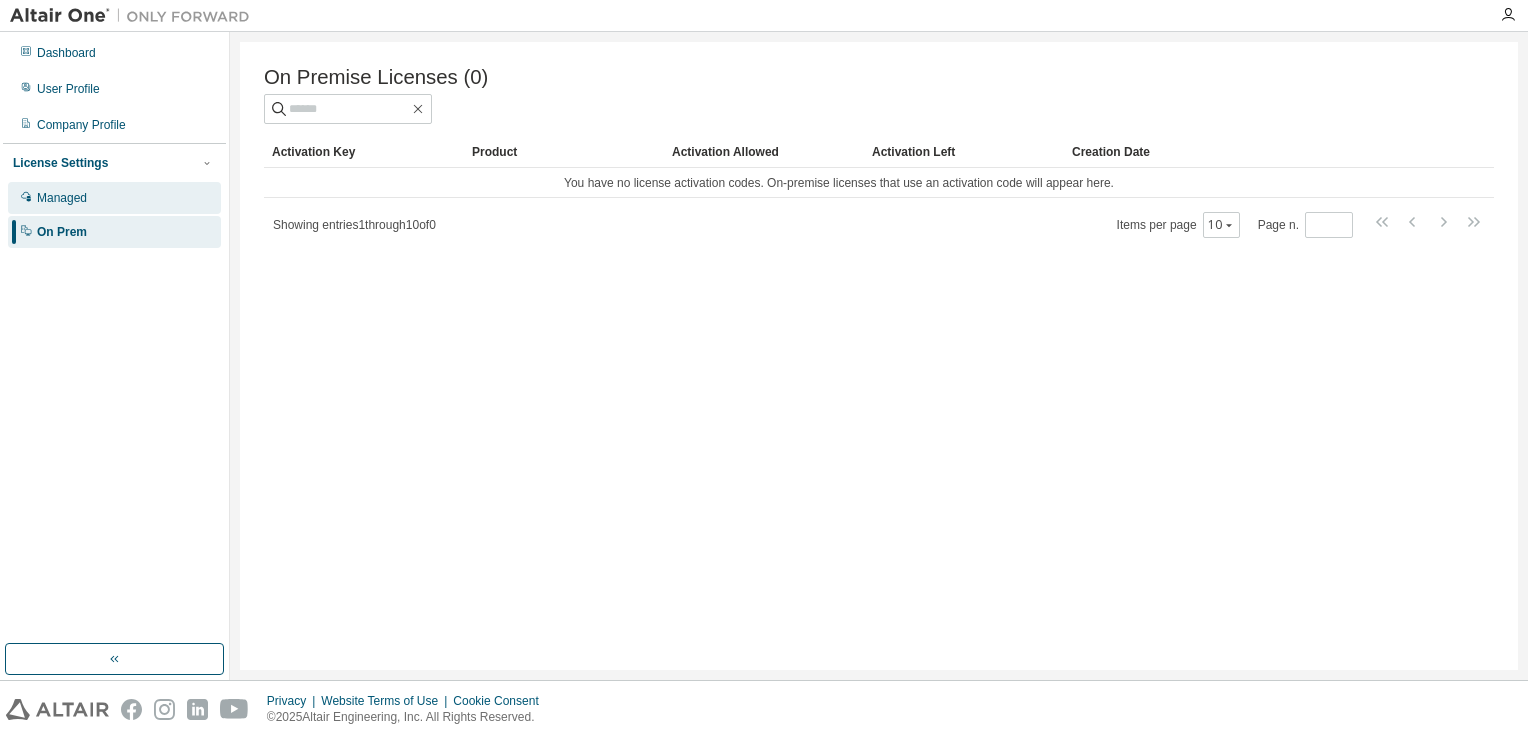 click on "Managed" at bounding box center [114, 198] 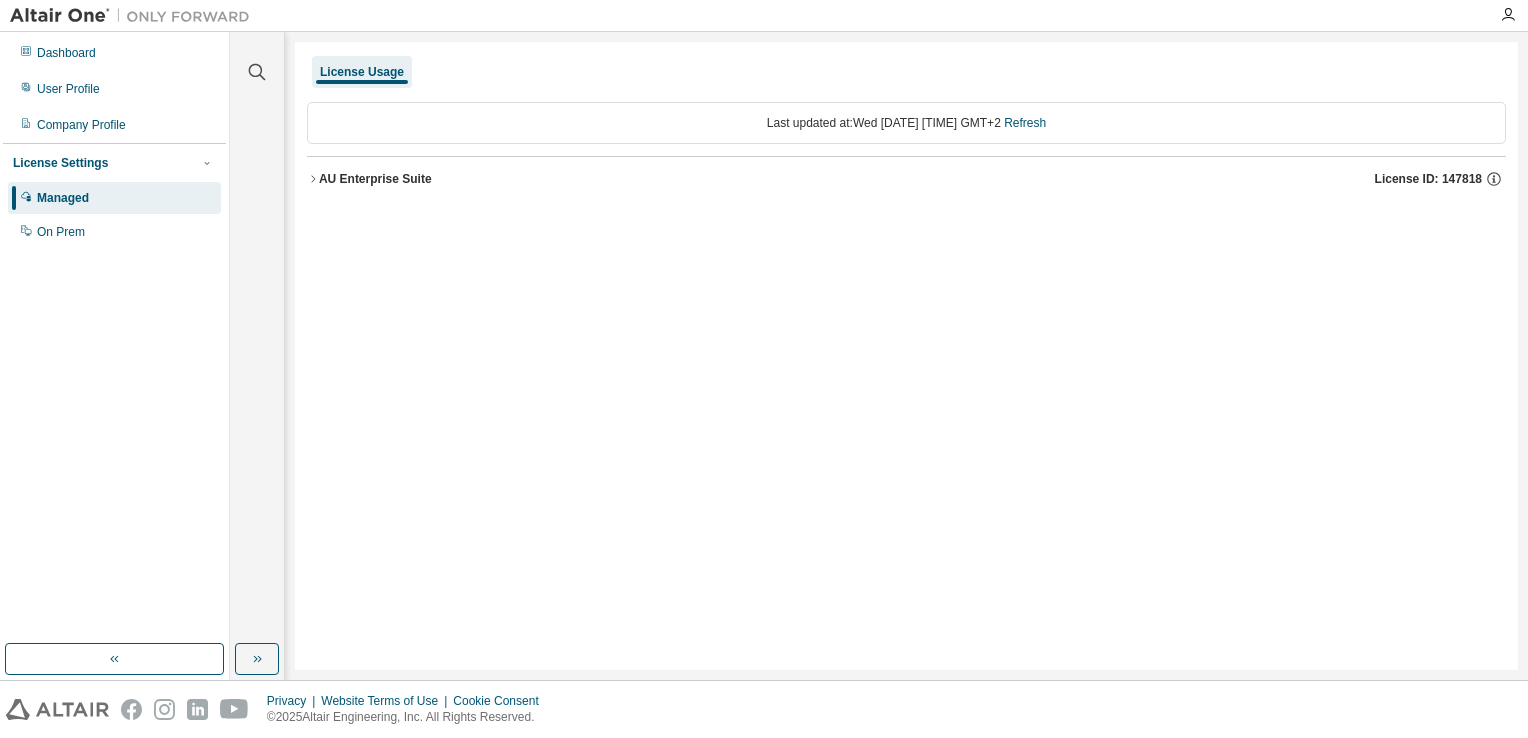 click on "AU Enterprise Suite" at bounding box center (375, 179) 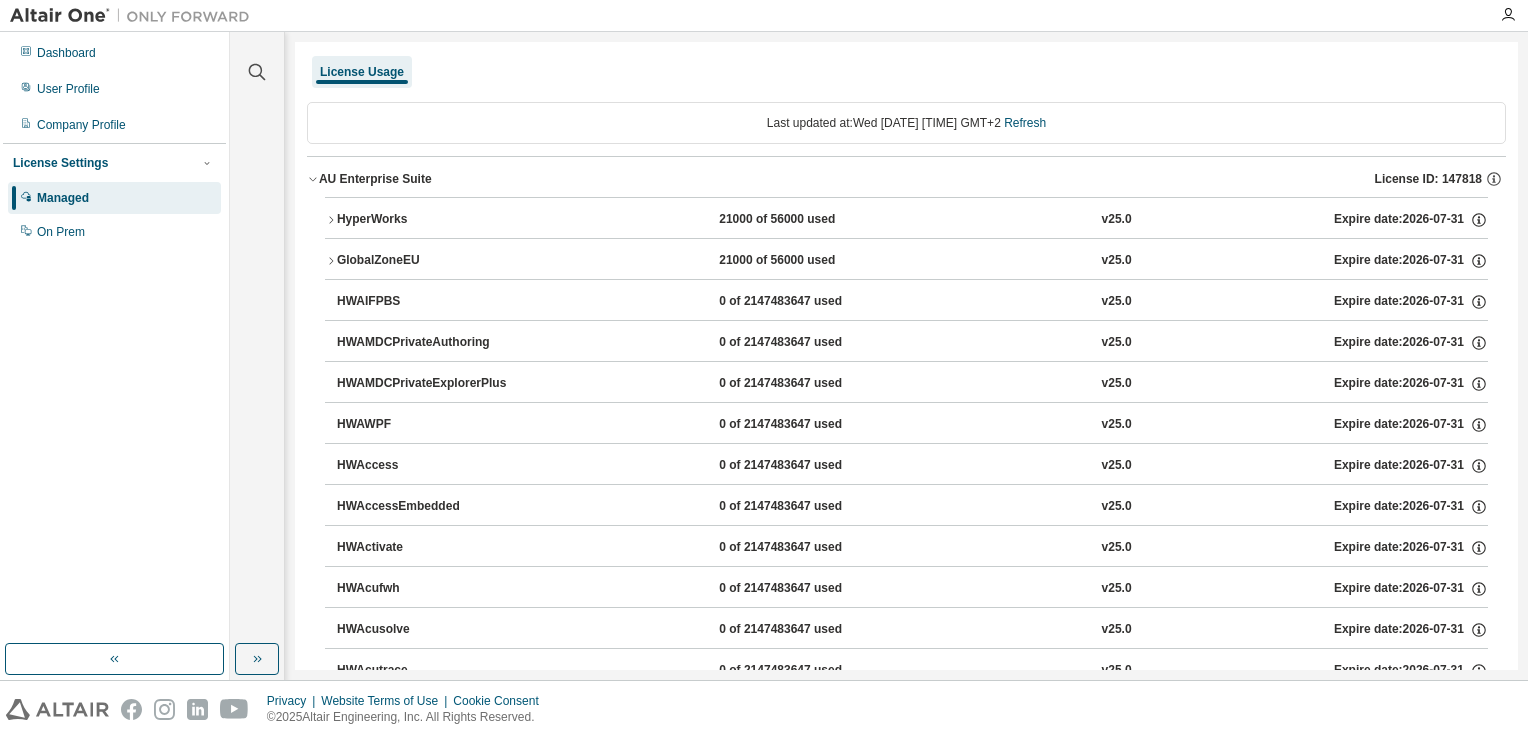 click on "HyperWorks" at bounding box center [427, 220] 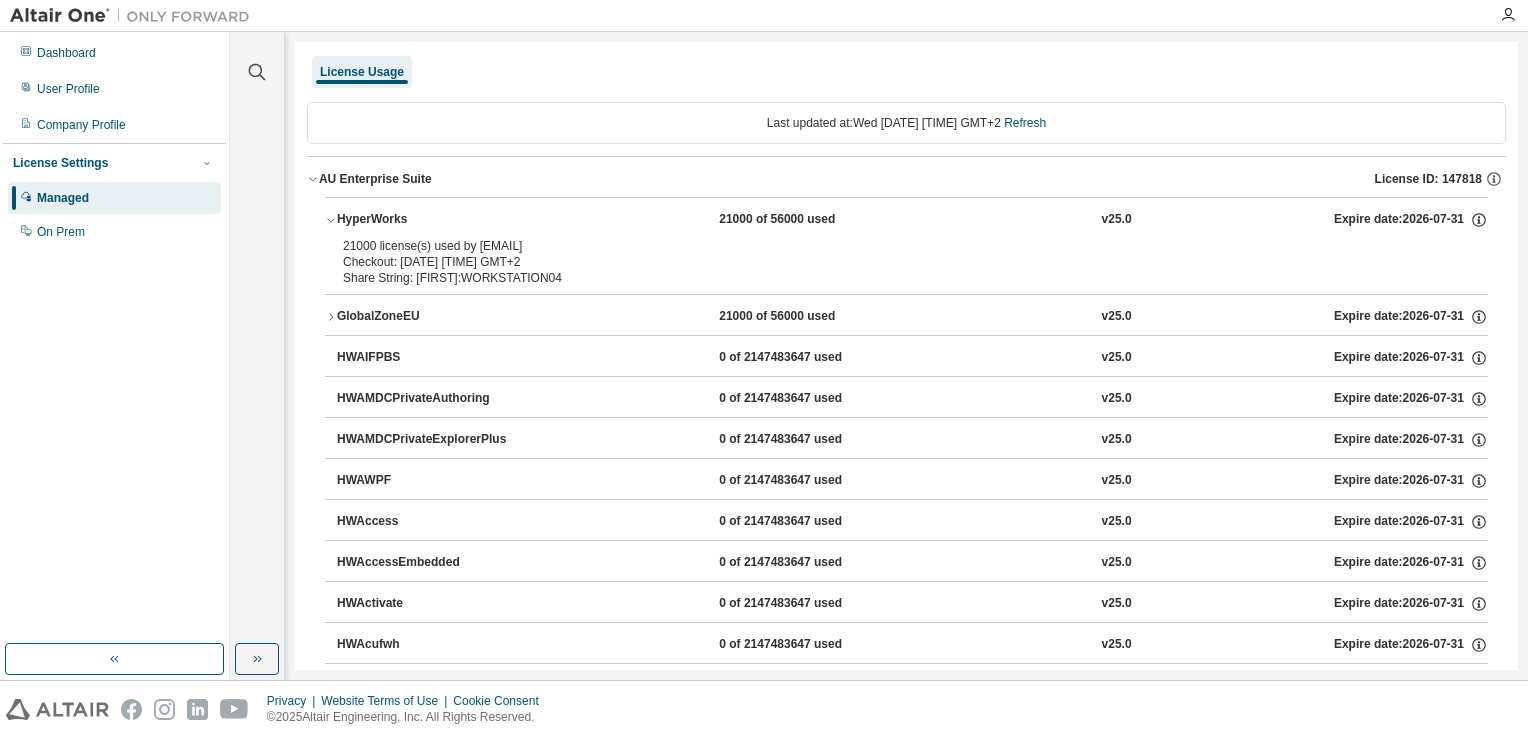 click on "GlobalZoneEU" at bounding box center (427, 317) 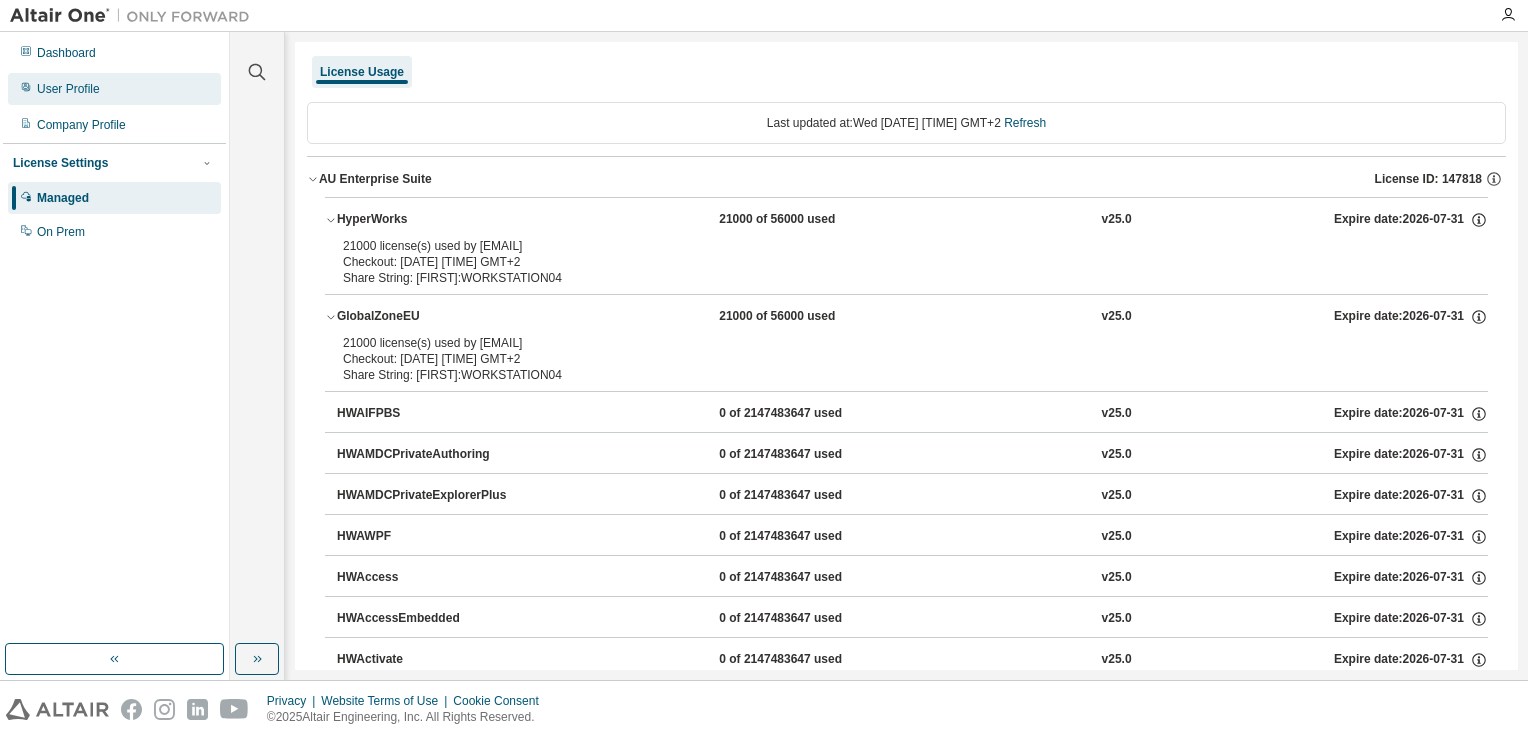 click on "User Profile" at bounding box center [68, 89] 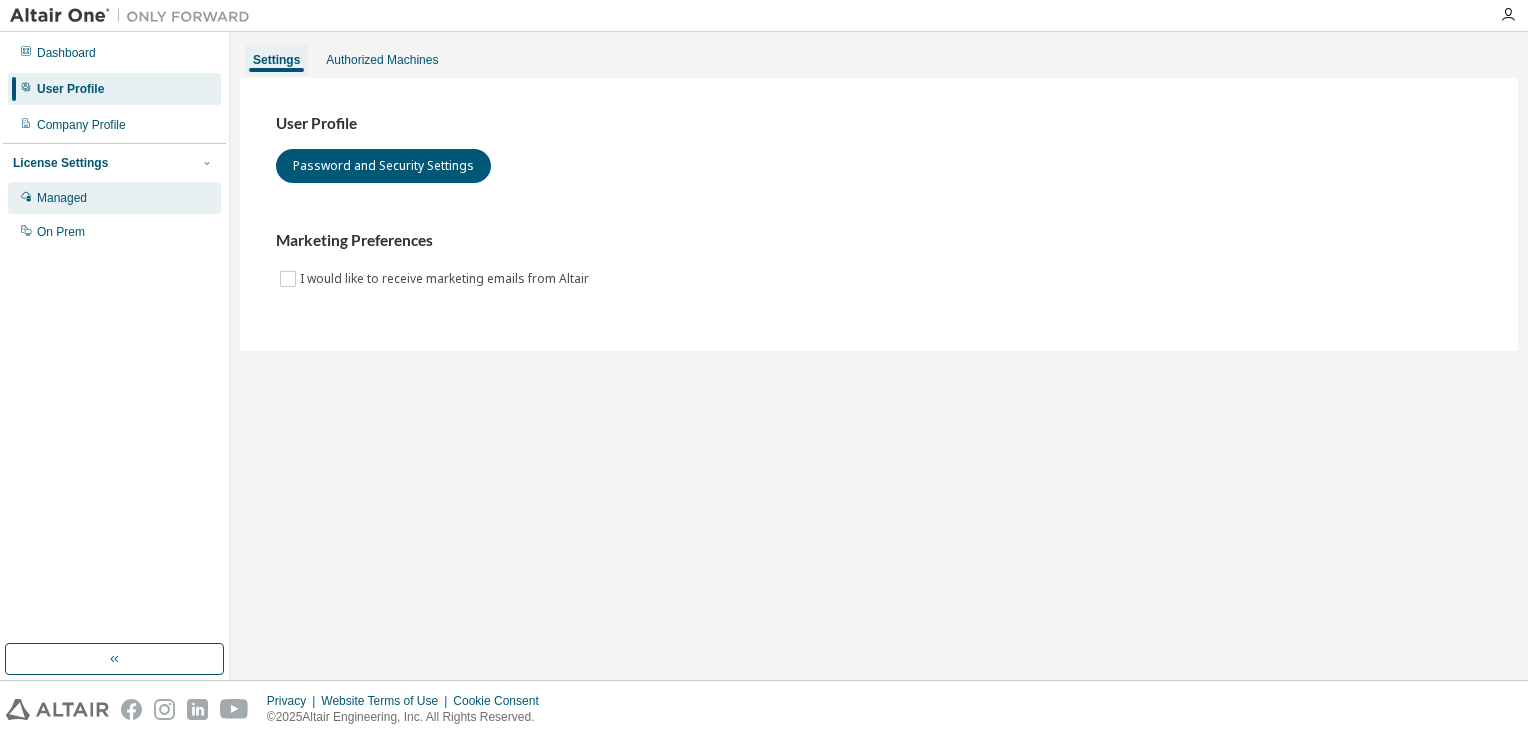 click on "Managed" at bounding box center (62, 198) 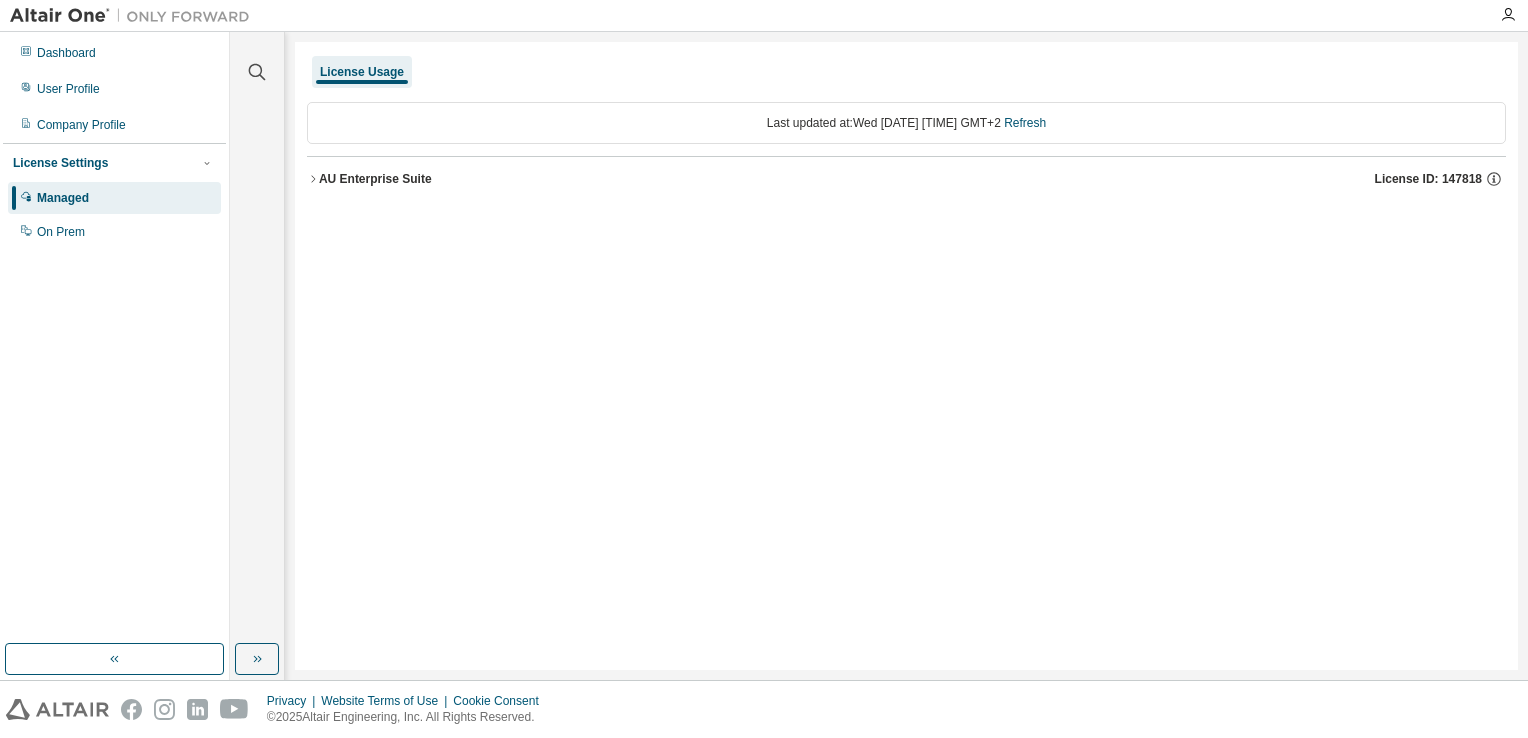click on "AU Enterprise Suite" at bounding box center (375, 179) 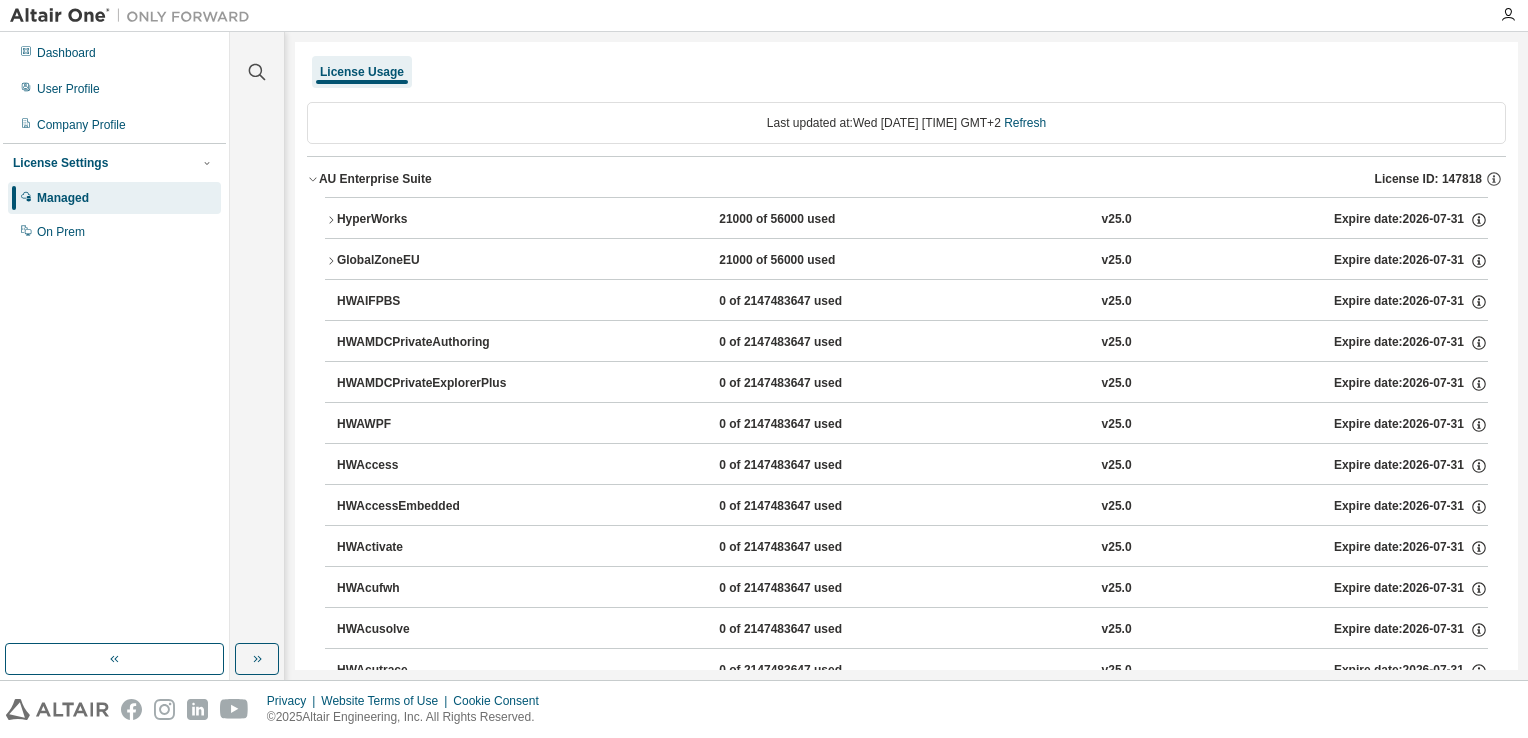 click 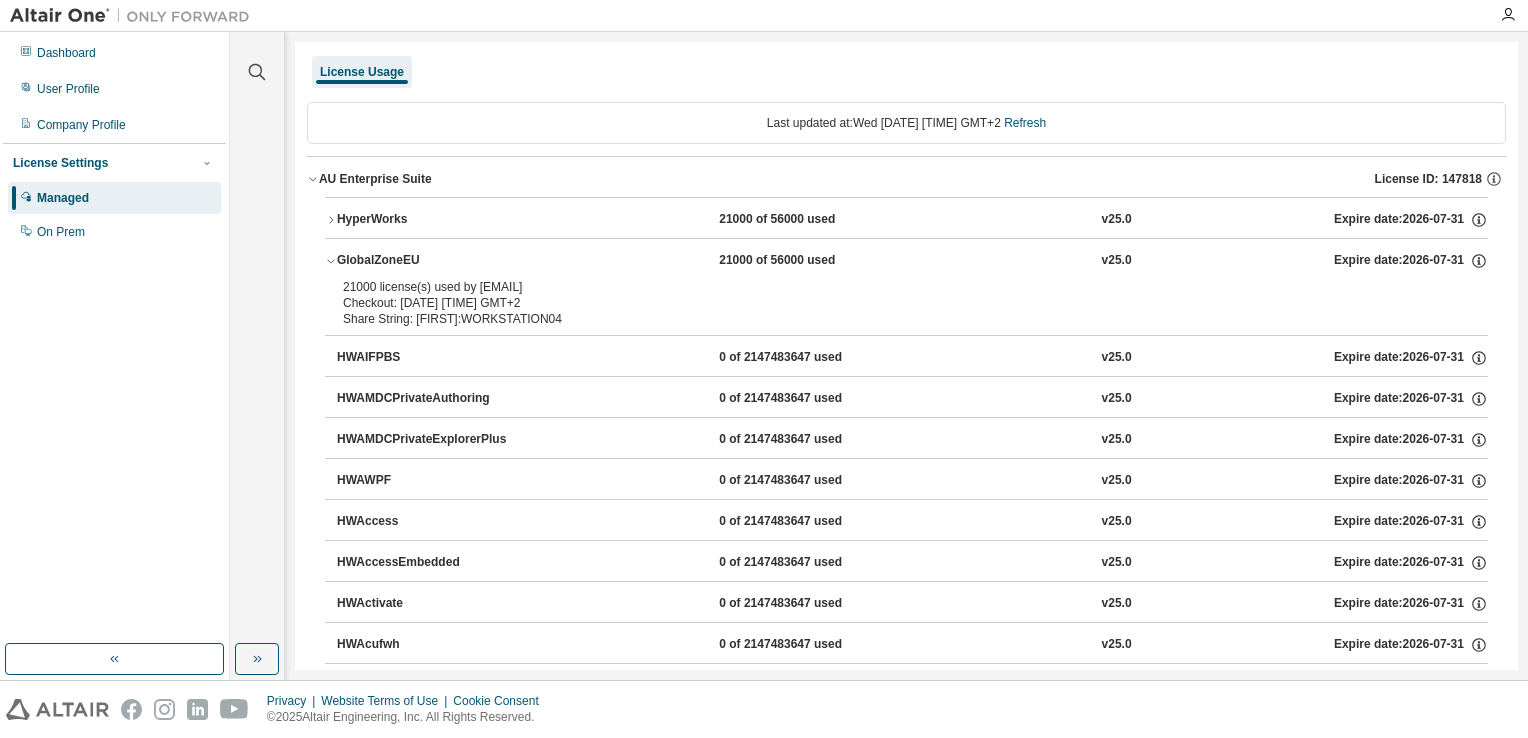 click 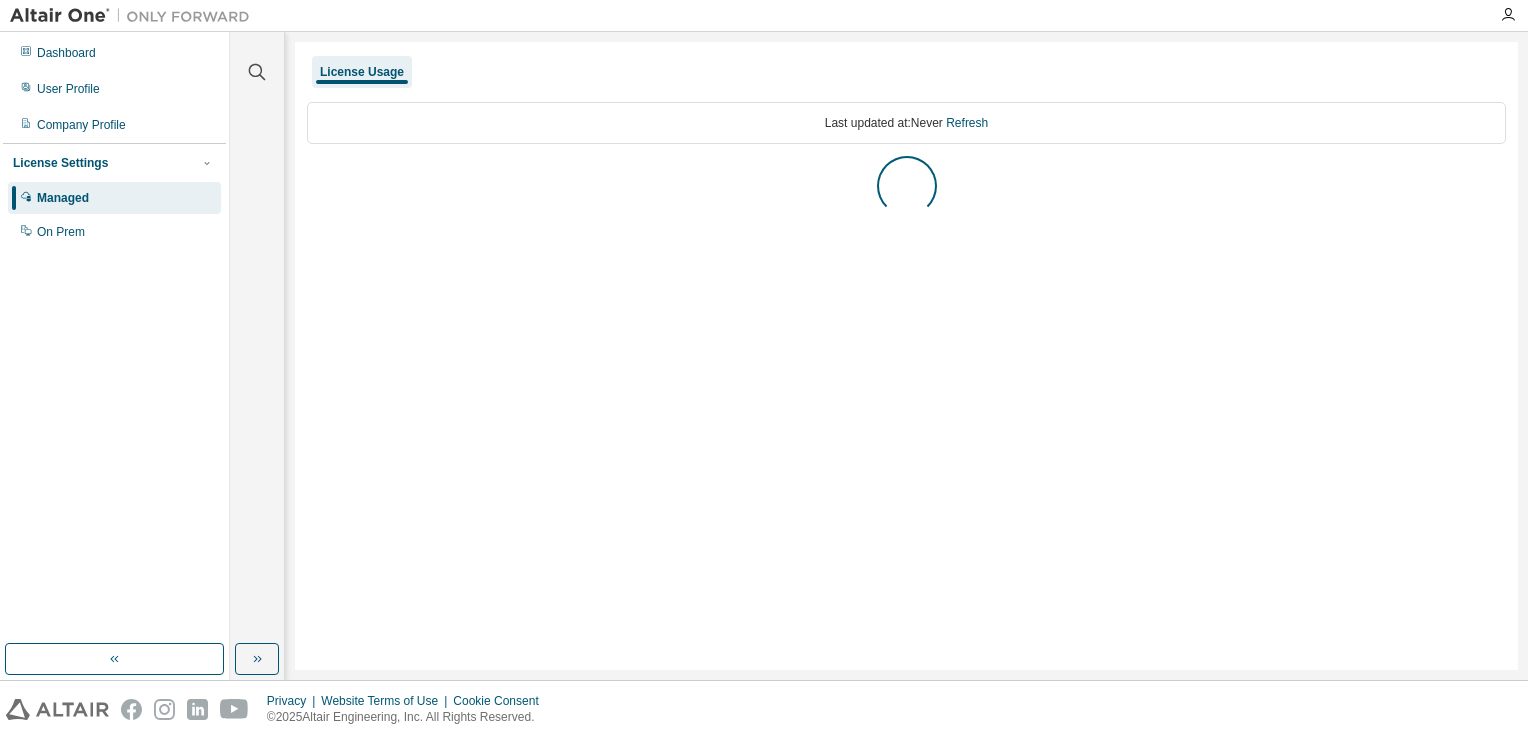scroll, scrollTop: 0, scrollLeft: 0, axis: both 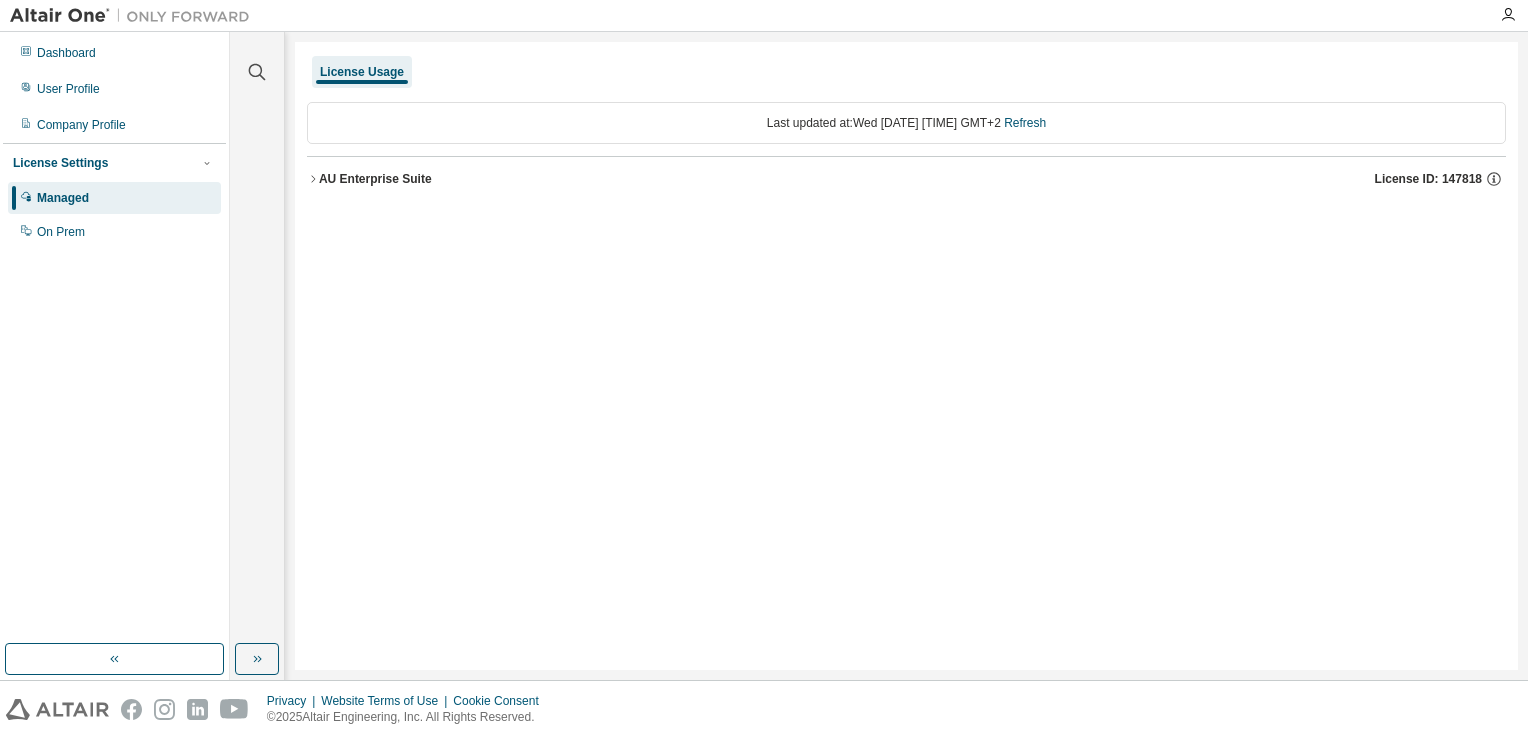 click on "AU Enterprise Suite" at bounding box center [375, 179] 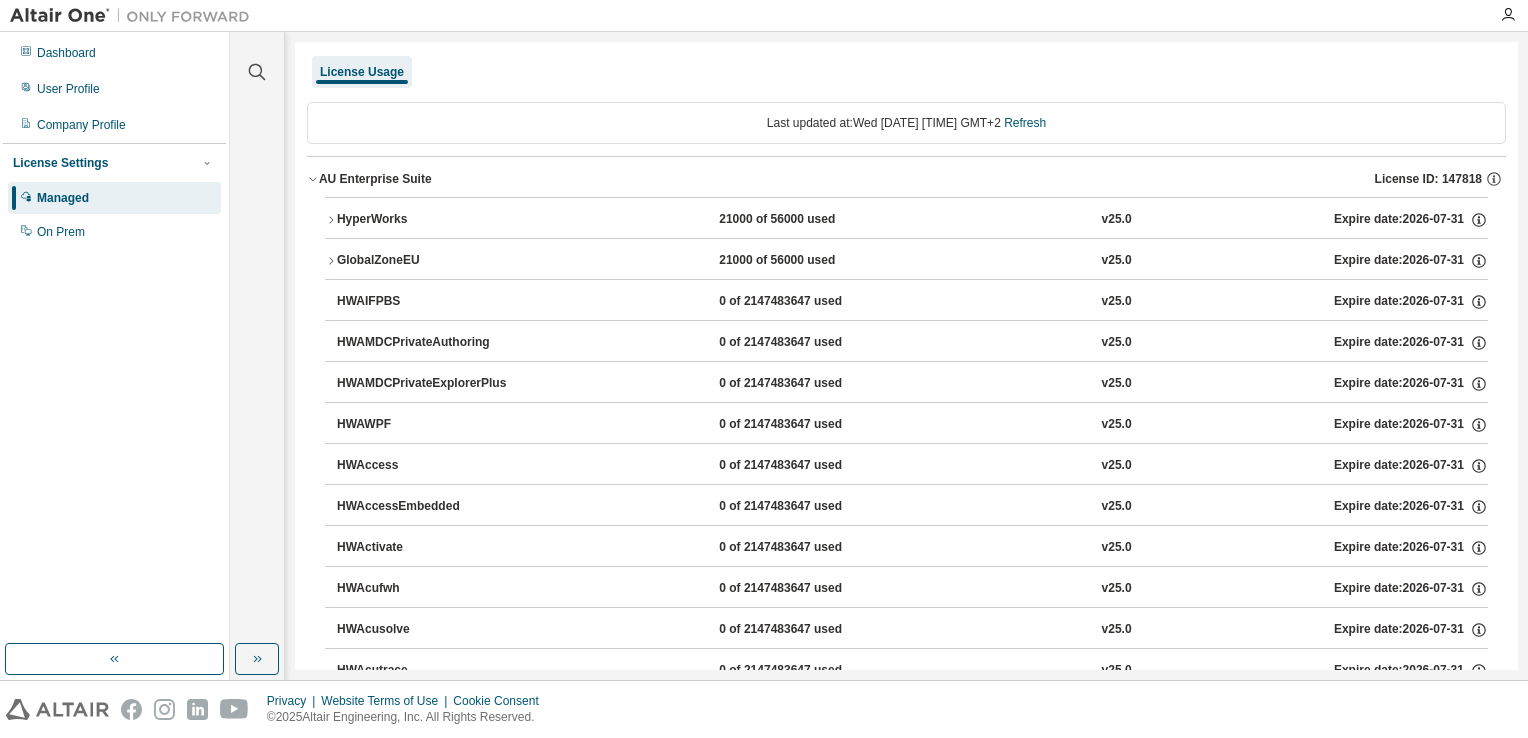 click on "GlobalZoneEU" at bounding box center [427, 261] 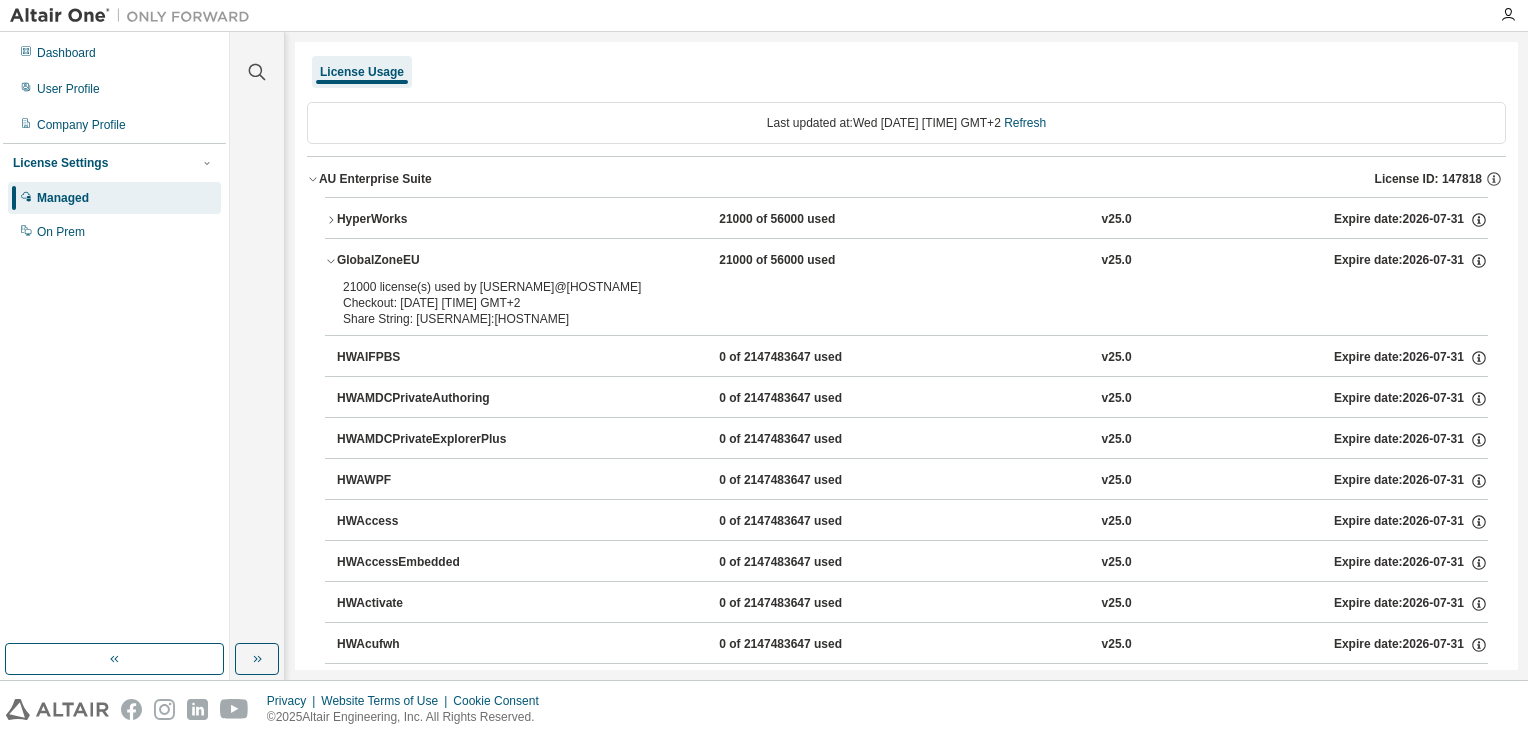 click on "HyperWorks" at bounding box center [427, 220] 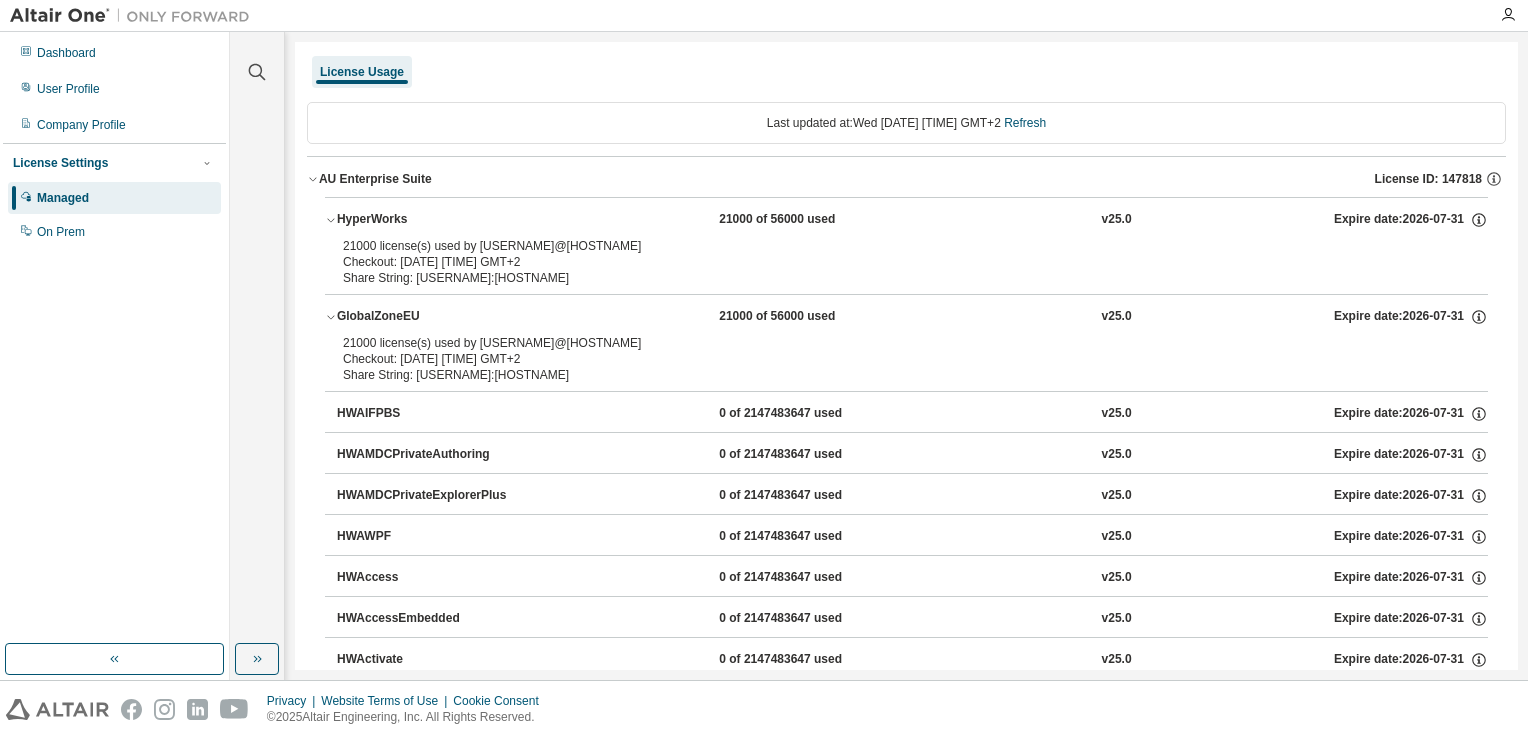 click on "License Usage Last updated at:  Wed 2025-08-06 02:39 PM GMT+2   Refresh AU Enterprise Suite License ID: 147818 HyperWorks 21000 of 56000 used v25.0 Expire date:  2026-07-31 21000 license(s) used by Karol@WORKSTATION04 Checkout: 2025-08-06 14:34 GMT+2 Share String: Karol:WORKSTATION04 GlobalZoneEU 21000 of 56000 used v25.0 Expire date:  2026-07-31 21000 license(s) used by Karol@WORKSTATION04 Checkout: 2025-08-06 14:34 GMT+2 Share String: Karol:WORKSTATION04 HWAIFPBS 0 of 2147483647 used v25.0 Expire date:  2026-07-31 HWAMDCPrivateAuthoring 0 of 2147483647 used v25.0 Expire date:  2026-07-31 HWAMDCPrivateExplorerPlus 0 of 2147483647 used v25.0 Expire date:  2026-07-31 HWAWPF 0 of 2147483647 used v25.0 Expire date:  2026-07-31 HWAccess 0 of 2147483647 used v25.0 Expire date:  2026-07-31 HWAccessEmbedded 0 of 2147483647 used v25.0 Expire date:  2026-07-31 HWActivate 0 of 2147483647 used v25.0 Expire date:  2026-07-31 HWAcufwh 0 of 2147483647 used v25.0 Expire date:  2026-07-31 HWAcusolve 0 of 2147483647 used v8.0" at bounding box center (906, 6897) 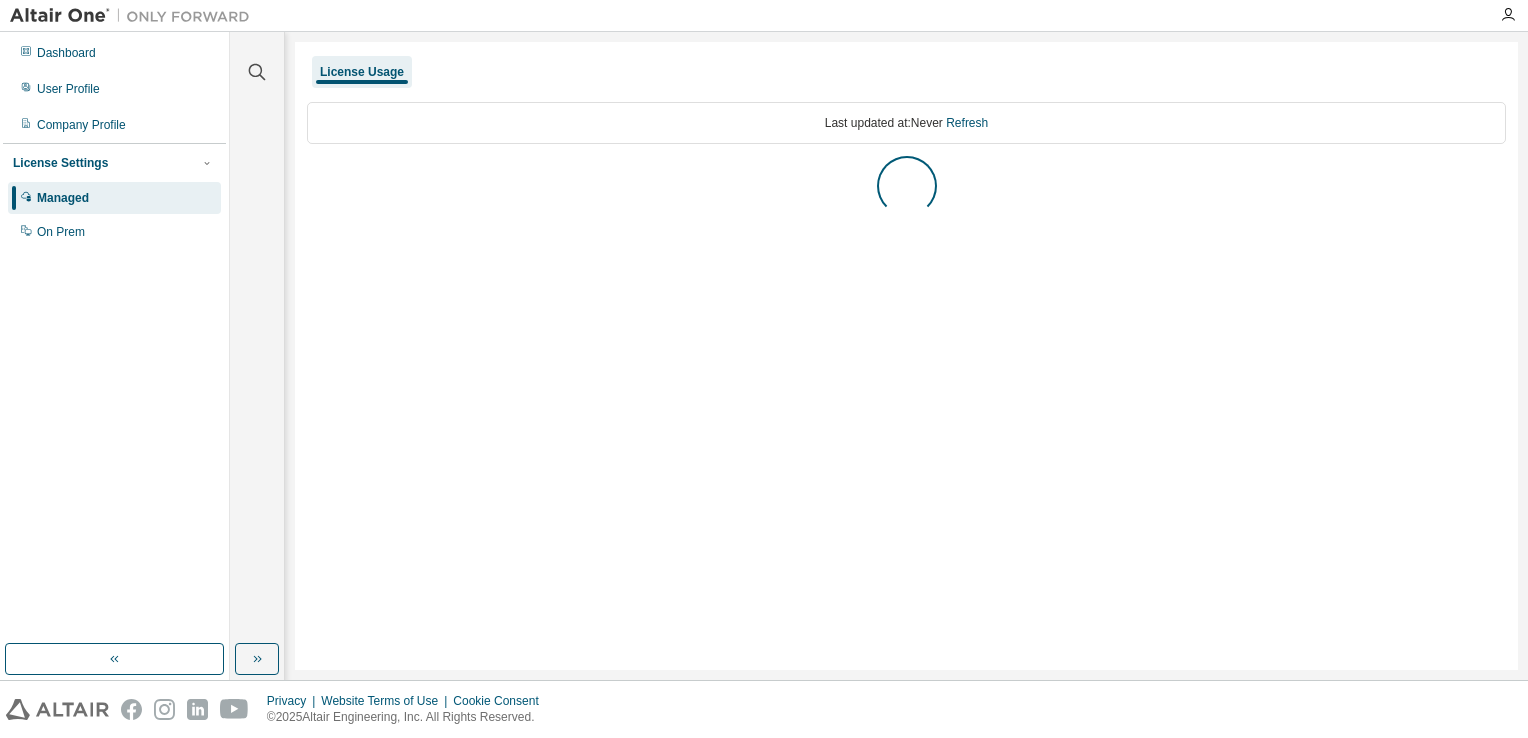 scroll, scrollTop: 0, scrollLeft: 0, axis: both 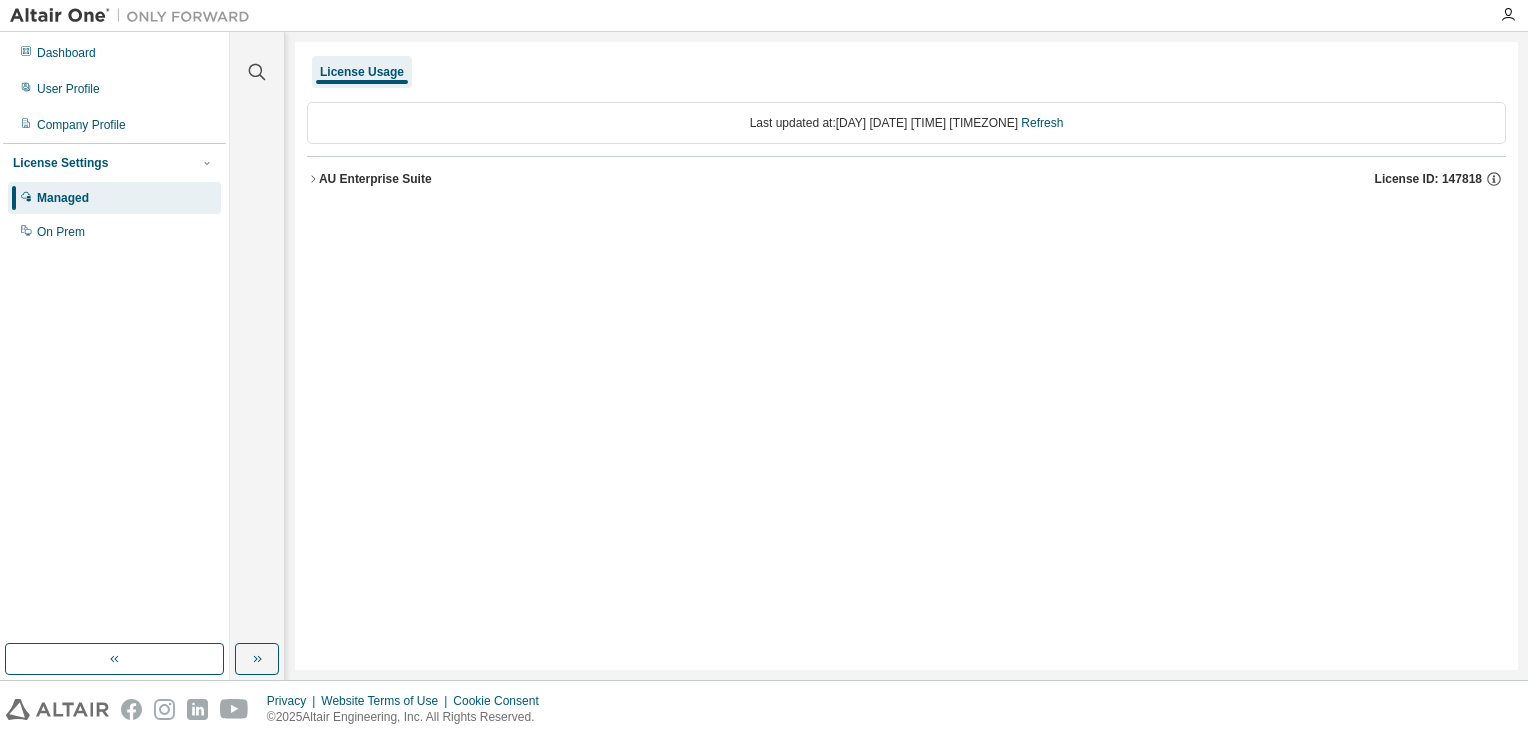 click 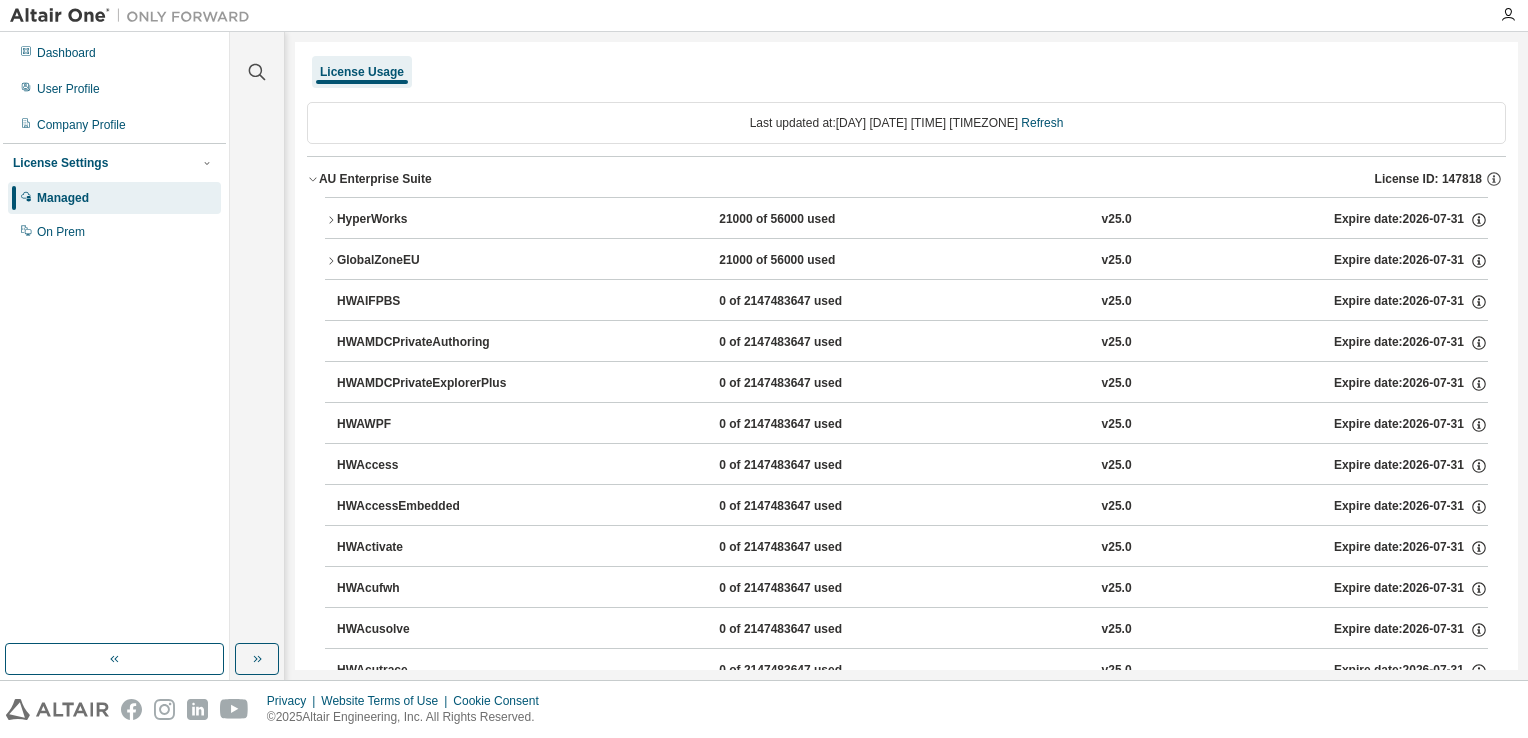 click 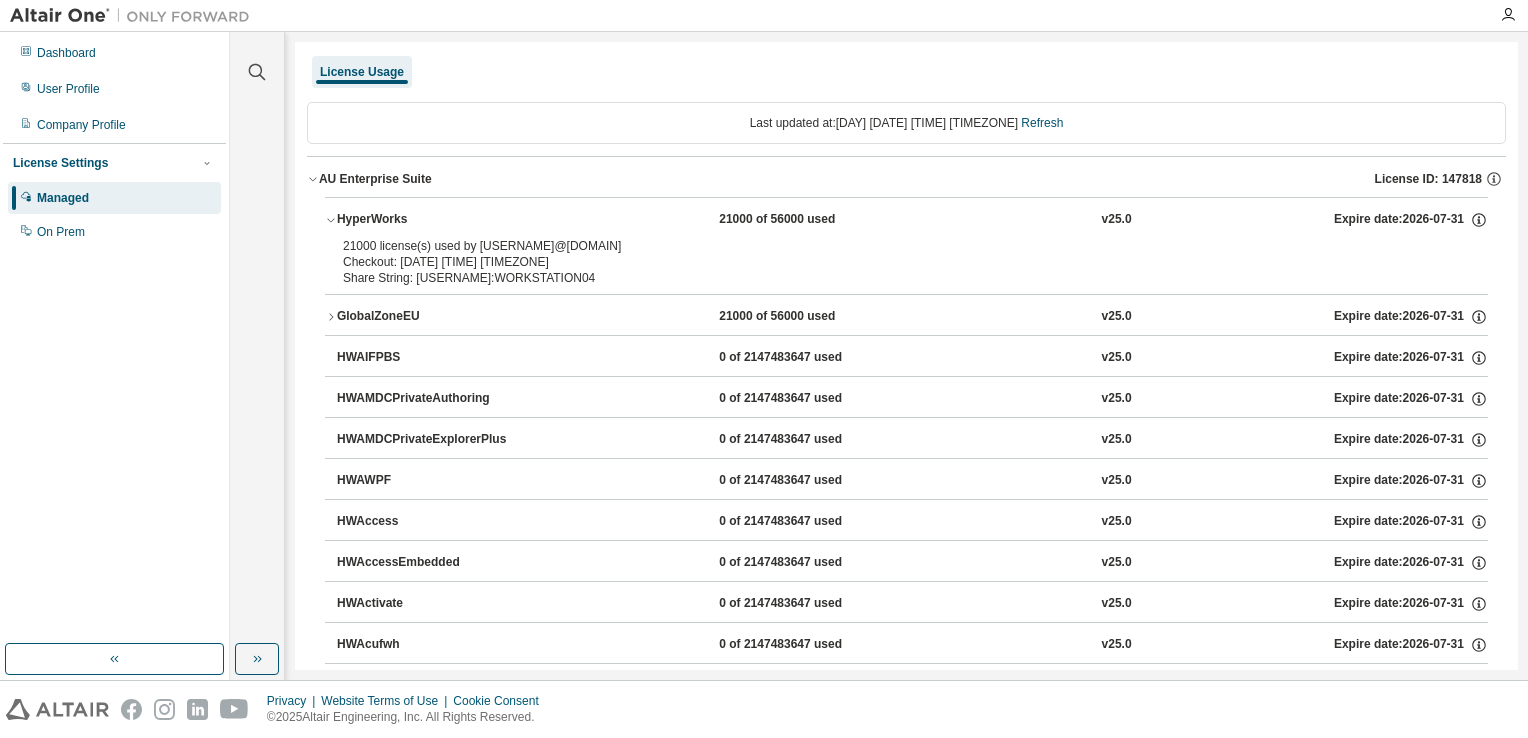 click on "GlobalZoneEU" at bounding box center (427, 317) 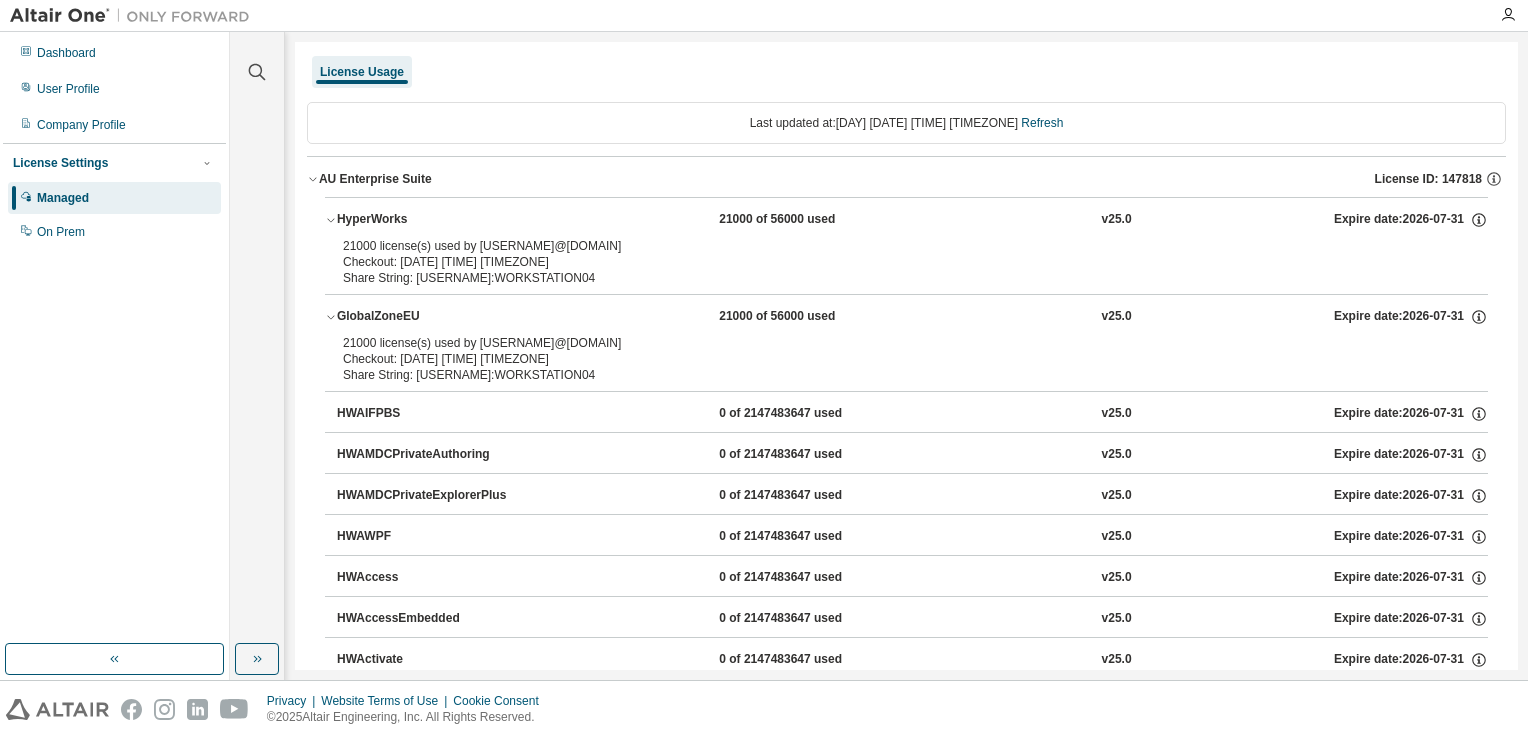 type 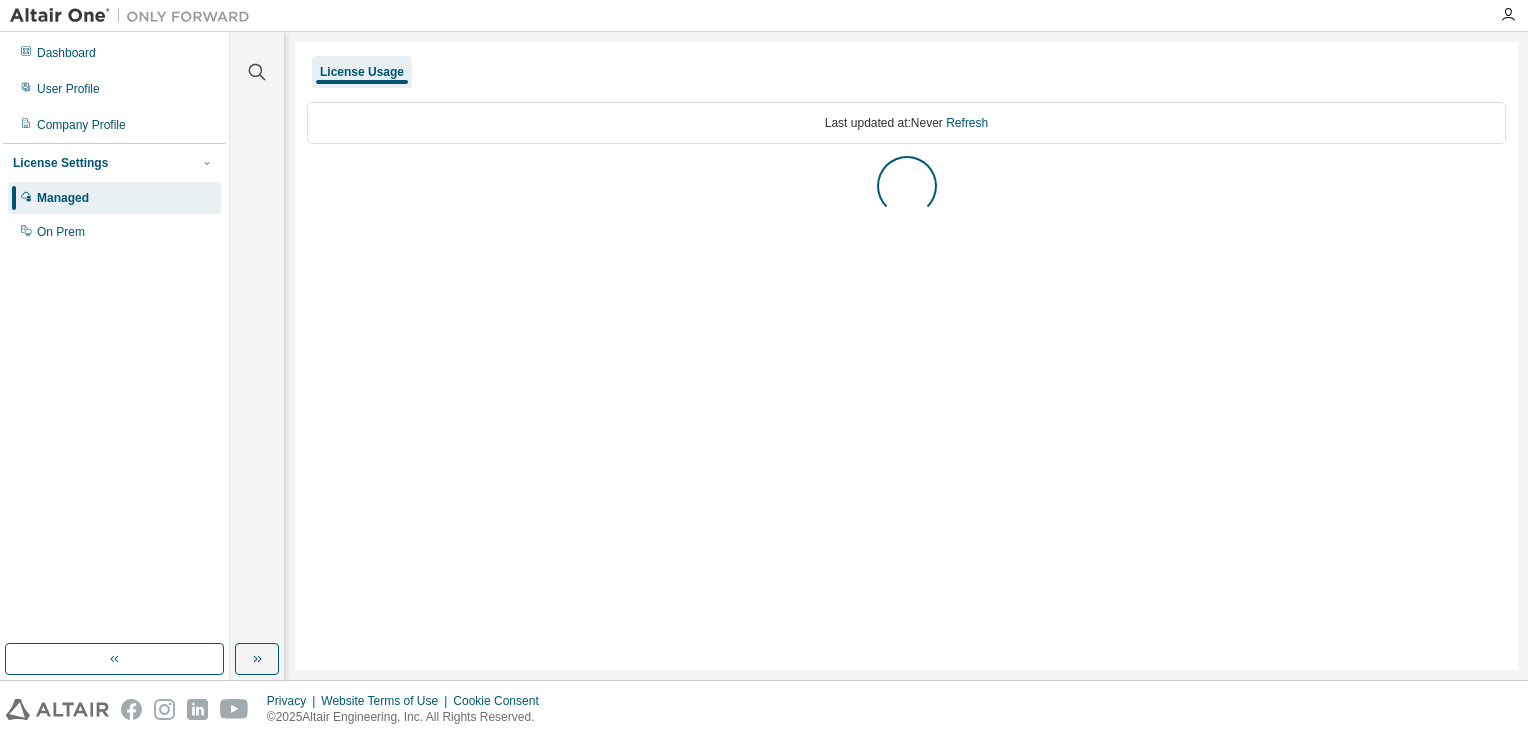 scroll, scrollTop: 0, scrollLeft: 0, axis: both 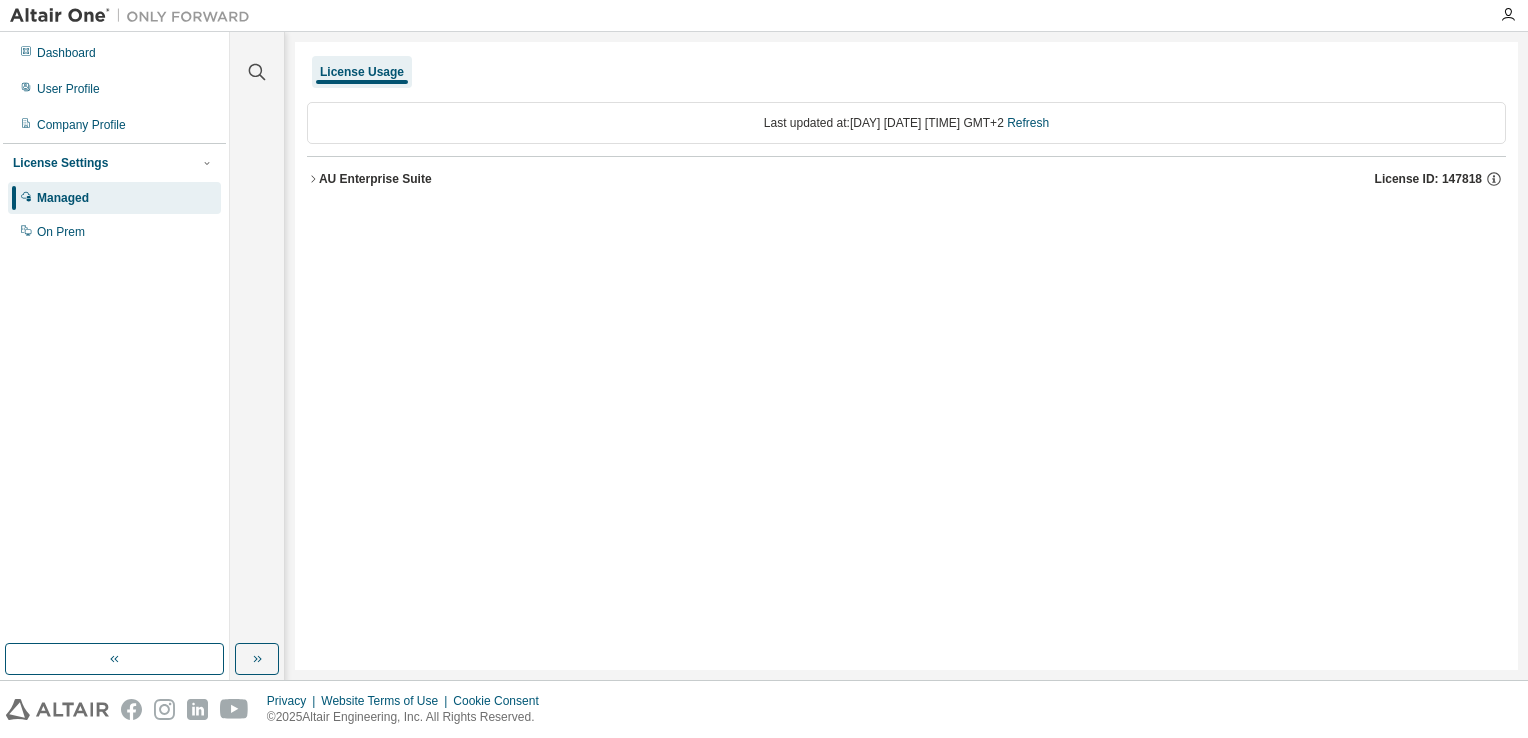 click 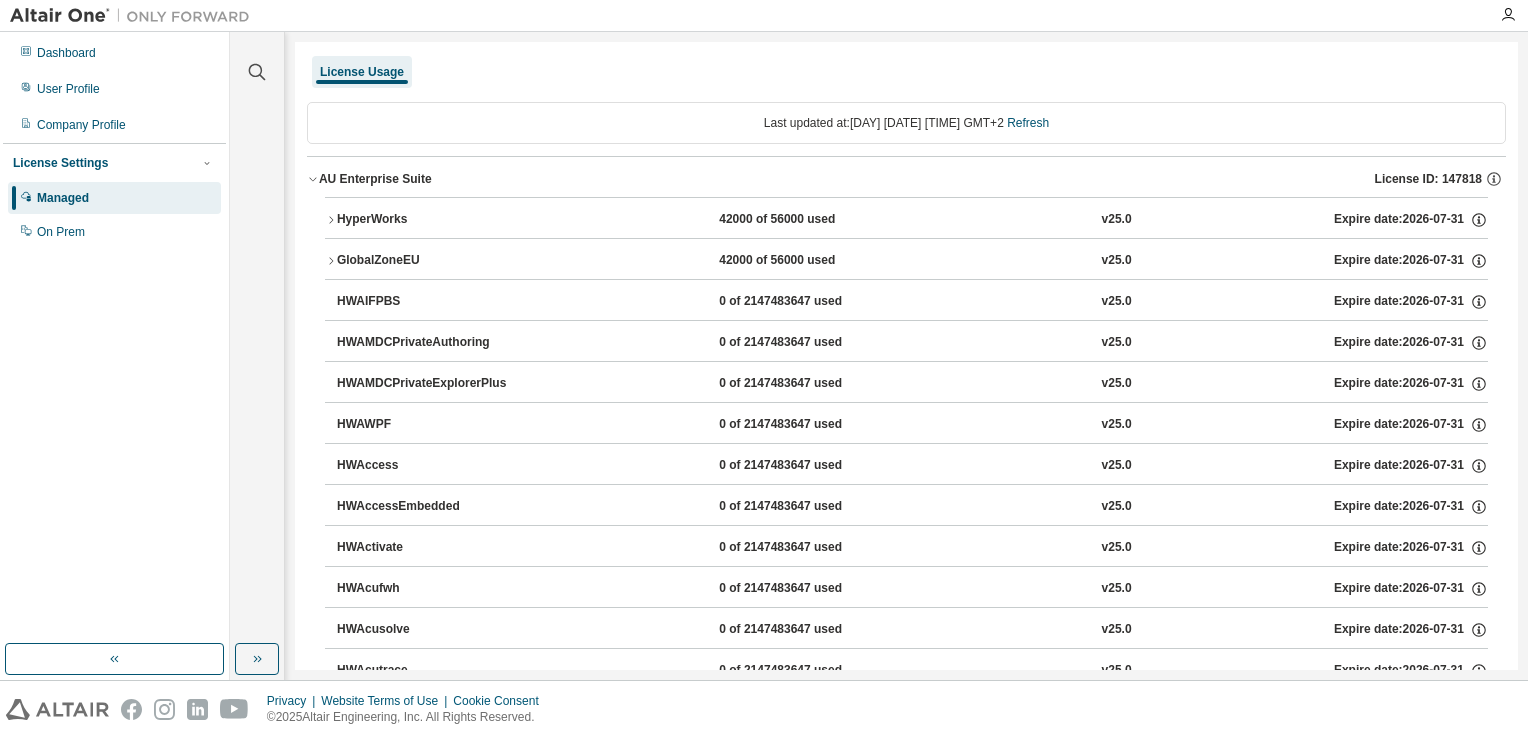 click on "HyperWorks 42000 of 56000 used v25.0 Expire date:  2026-07-31 GlobalZoneEU 42000 of 56000 used v25.0 Expire date:  2026-07-31 HWAIFPBS 0 of 2147483647 used v25.0 Expire date:  2026-07-31 HWAMDCPrivateAuthoring 0 of 2147483647 used v25.0 Expire date:  2026-07-31 HWAMDCPrivateExplorerPlus 0 of 2147483647 used v25.0 Expire date:  2026-07-31 HWAWPF 0 of 2147483647 used v25.0 Expire date:  2026-07-31 HWAccess 0 of 2147483647 used v25.0 Expire date:  2026-07-31 HWAccessEmbedded 0 of 2147483647 used v25.0 Expire date:  2026-07-31 HWActivate 0 of 2147483647 used v25.0 Expire date:  2026-07-31 HWAcufwh 0 of 2147483647 used v25.0 Expire date:  2026-07-31 HWAcusolve 0 of 2147483647 used v25.0 Expire date:  2026-07-31 HWAcutrace 0 of 2147483647 used v25.0 Expire date:  2026-07-31 HWAcuview 0 of 2147483647 used v25.0 Expire date:  2026-07-31 HWAltairBushingModel 0 of 2147483647 used v25.0 Expire date:  2026-07-31 HWAltairCopilotHyperWorks 0 of 2147483647 used v25.0 Expire date:  2026-07-31 HWAltairManufacturingSolver v8.0" at bounding box center [906, 6904] 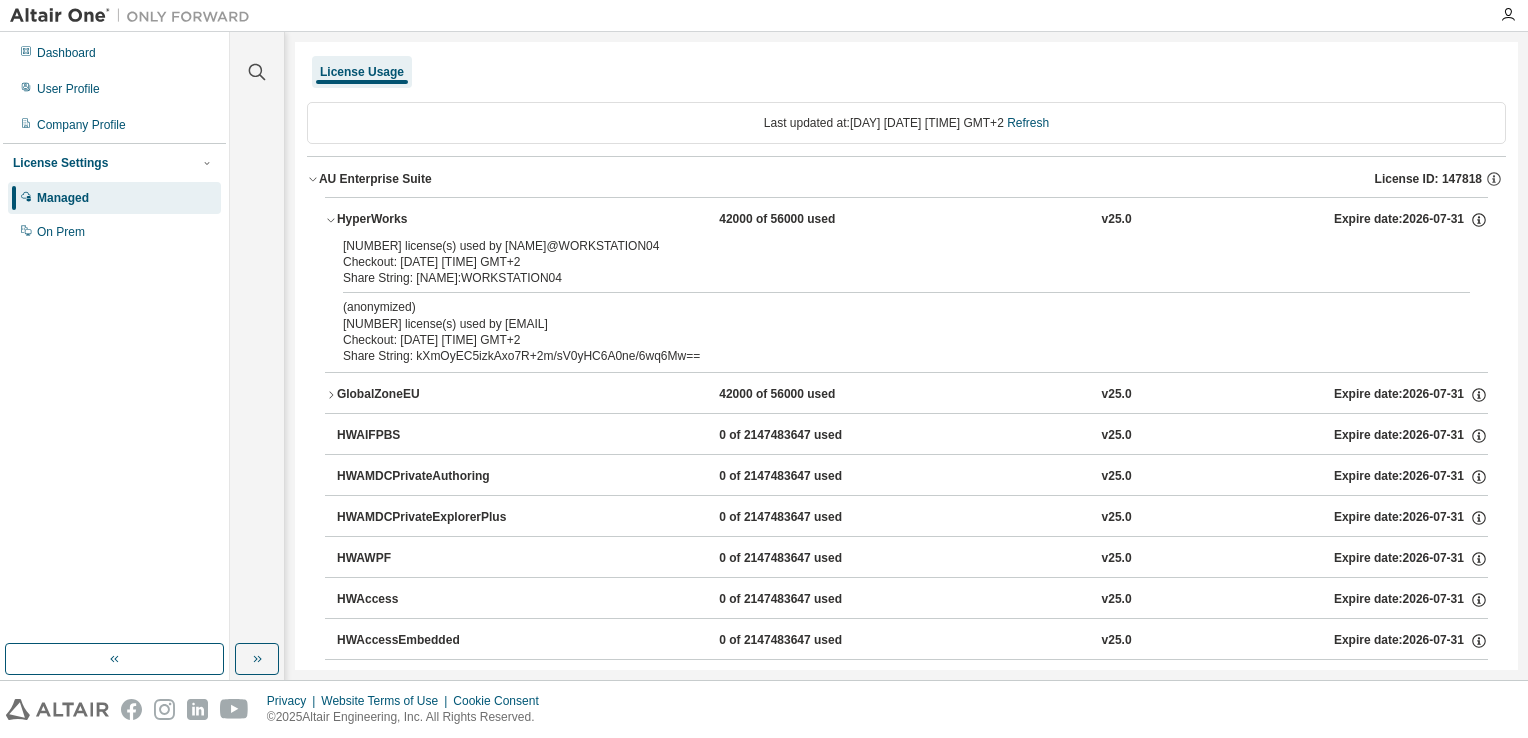 type 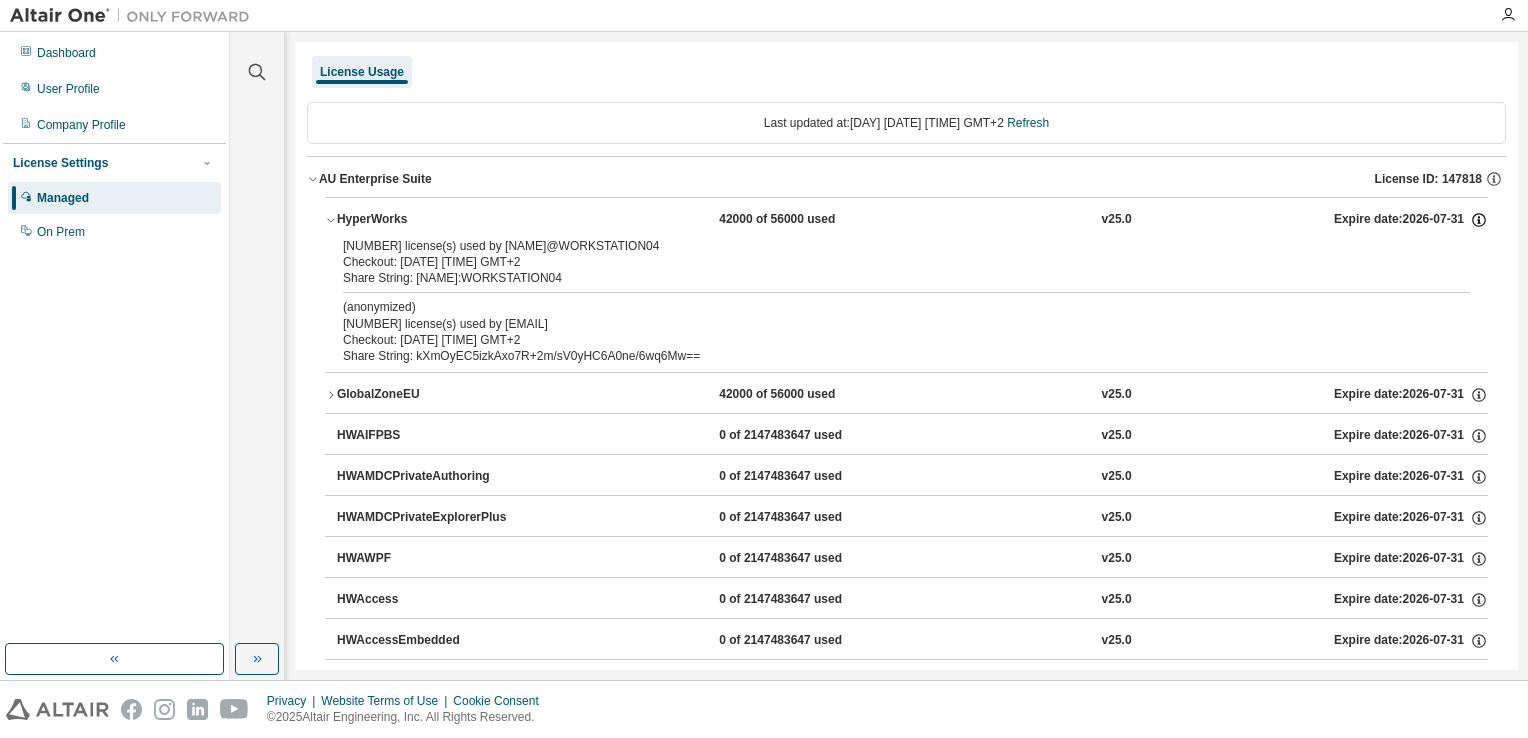 click 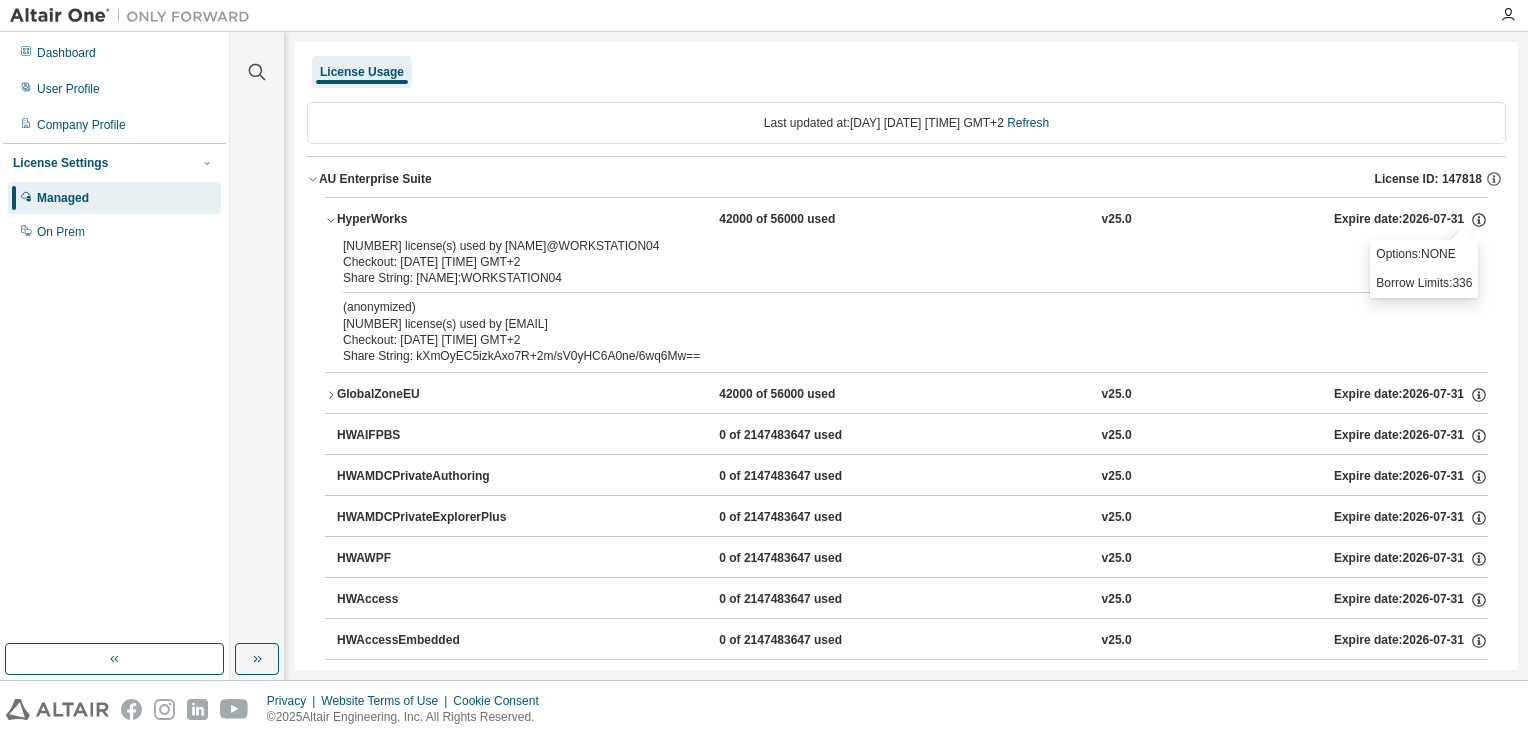 click on "(anonymized)" at bounding box center [882, 307] 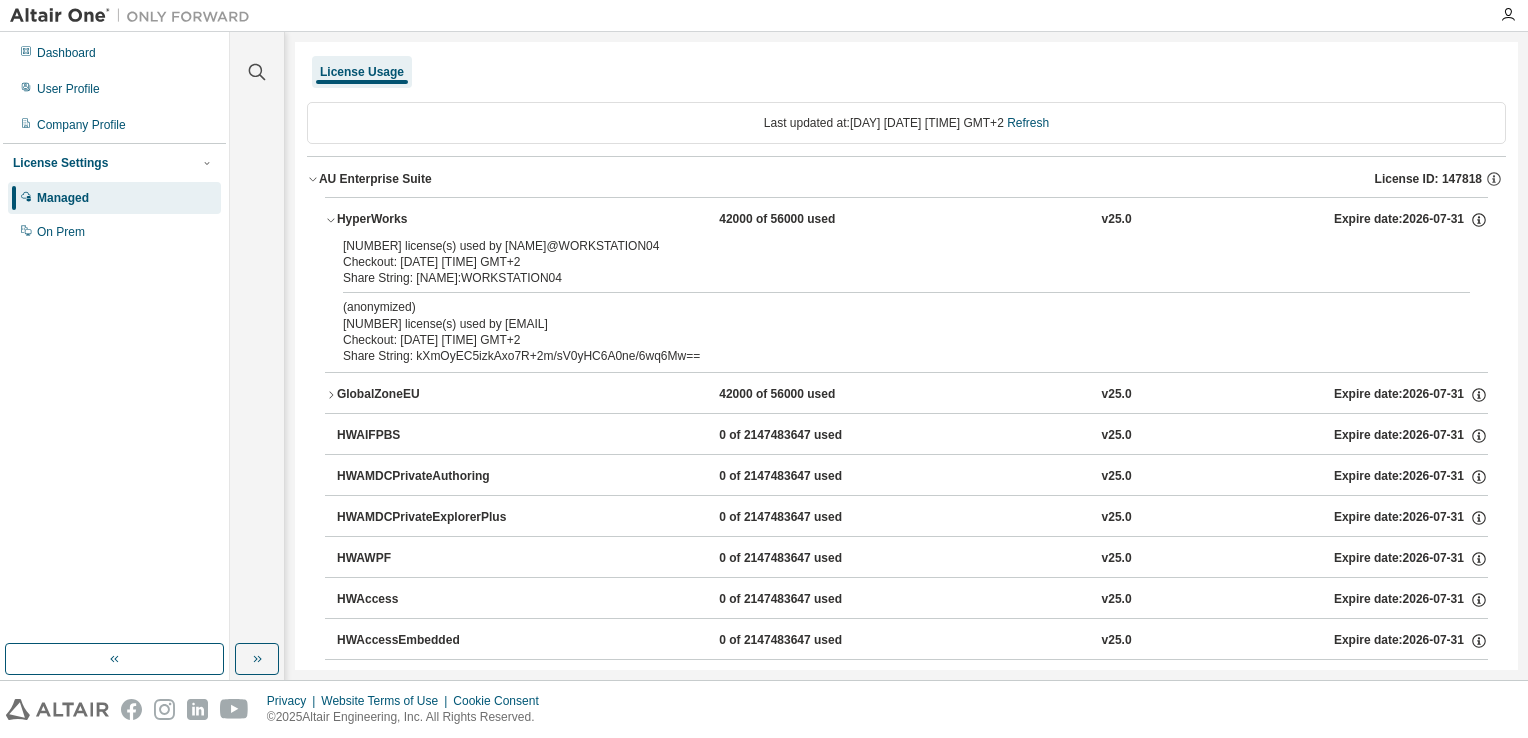 click on "License Usage" at bounding box center [906, 72] 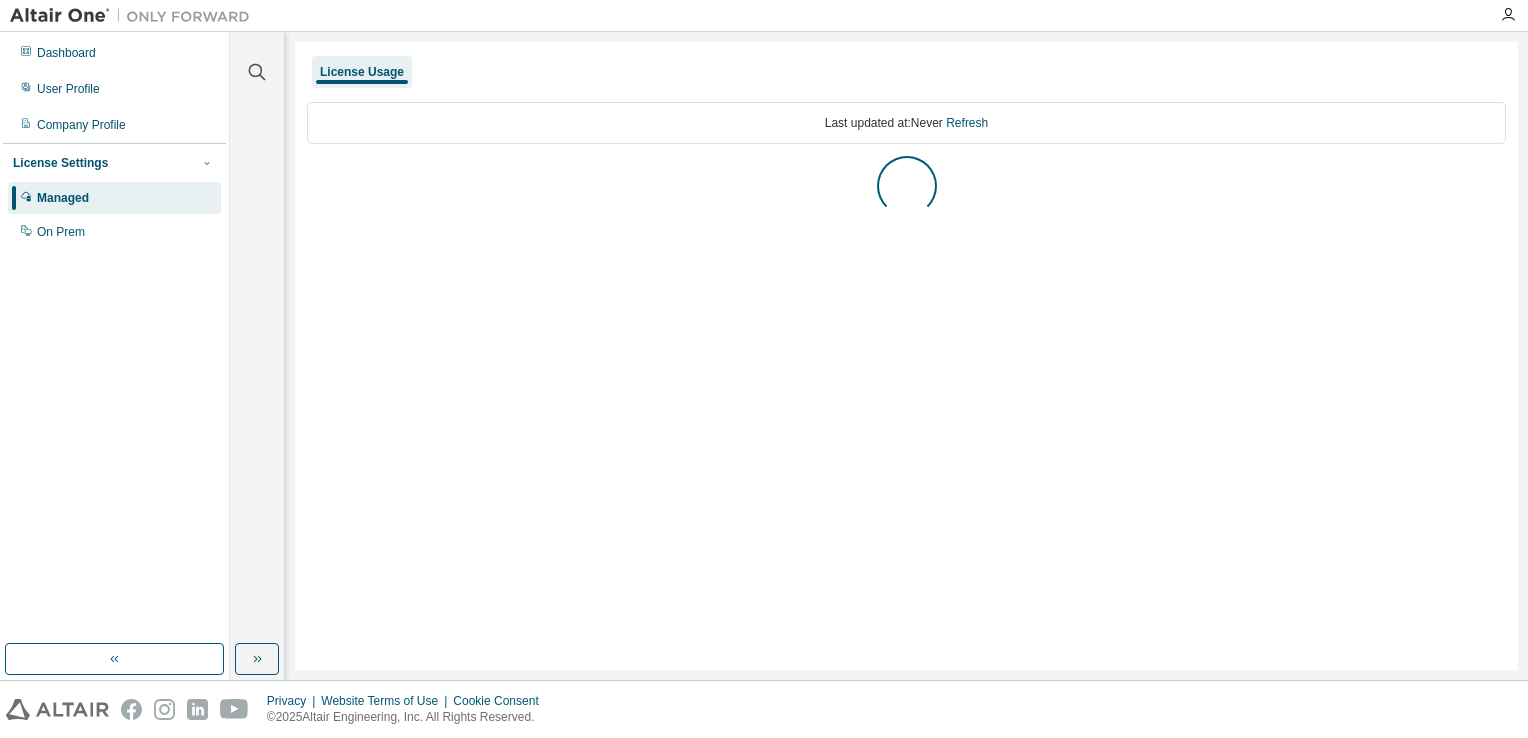 scroll, scrollTop: 0, scrollLeft: 0, axis: both 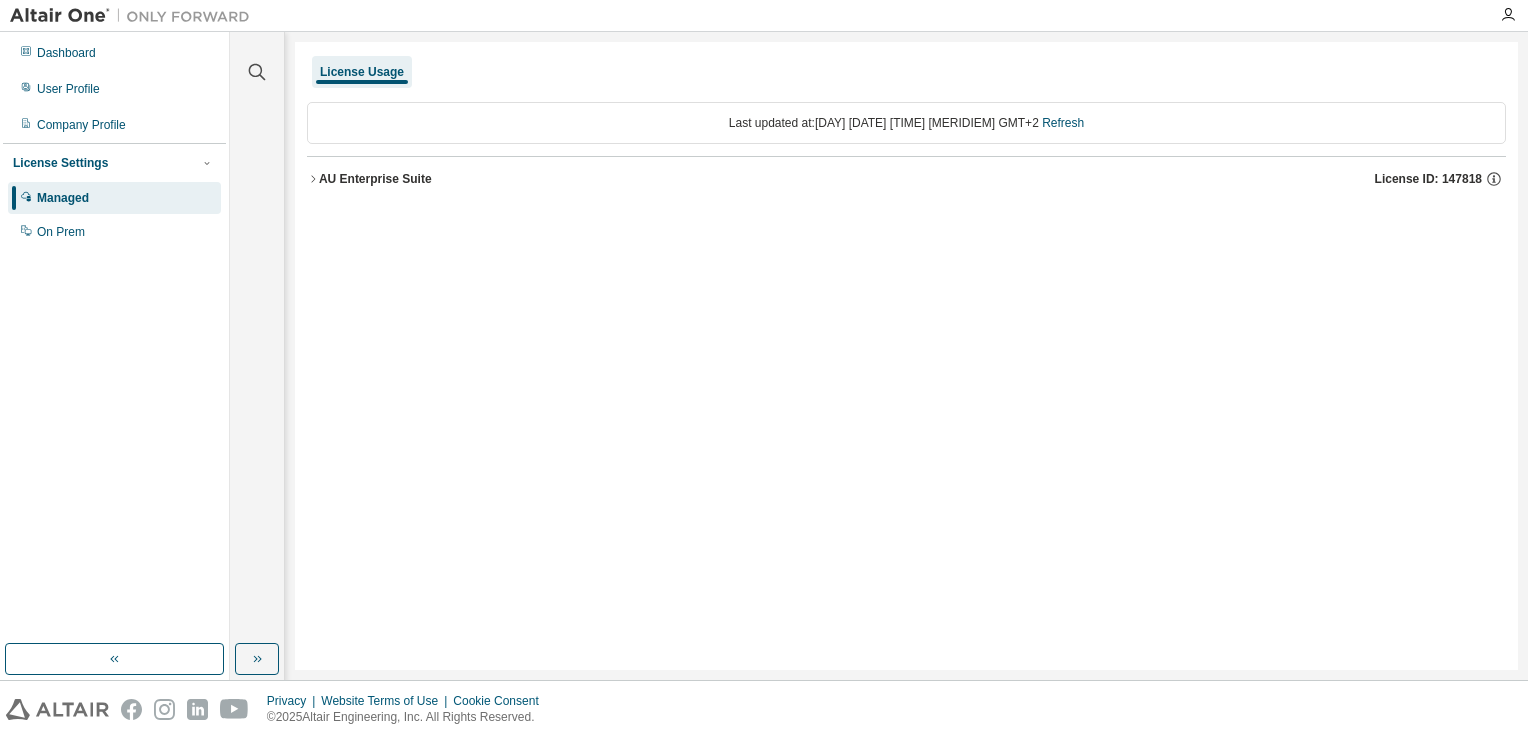 click 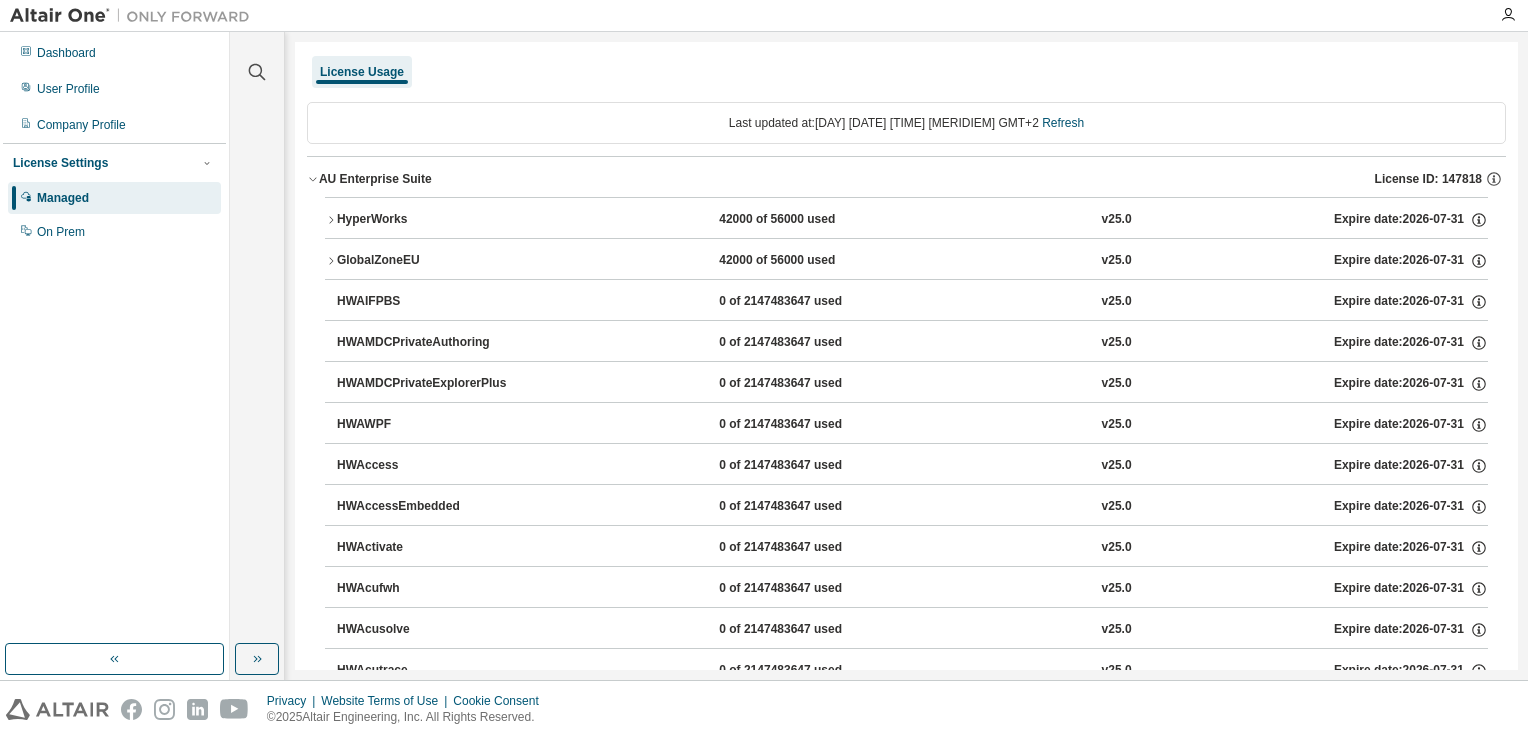 click on "GlobalZoneEU" at bounding box center (427, 261) 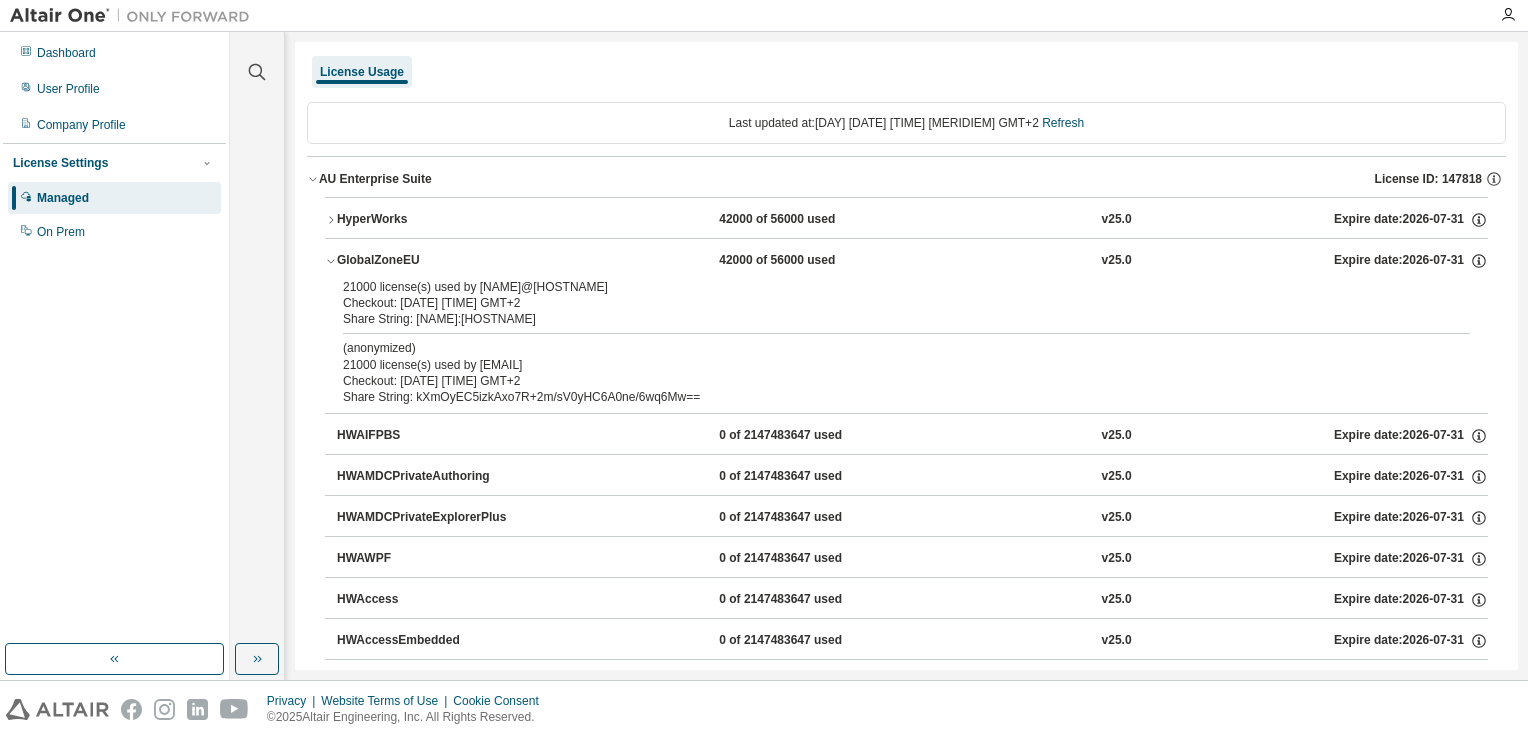 click 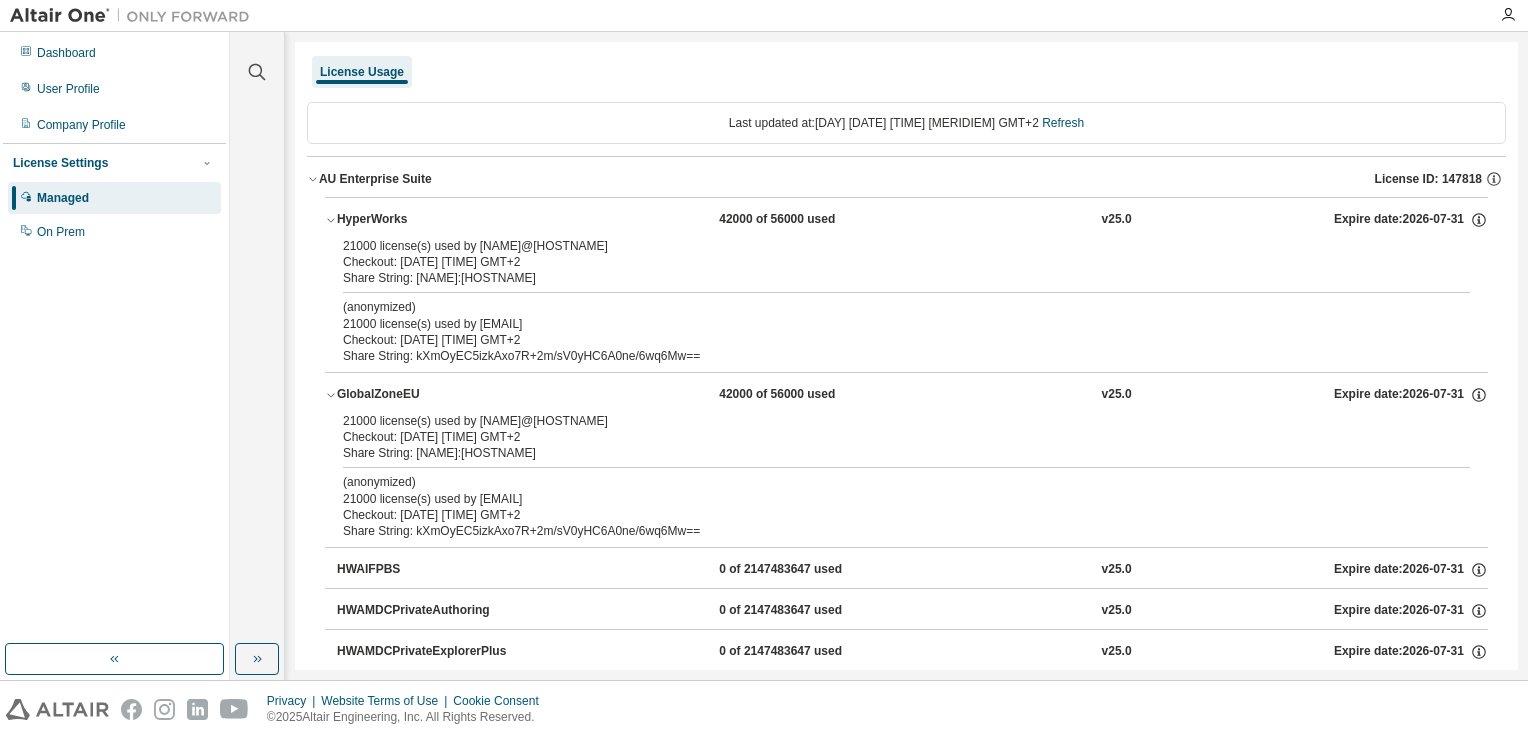 click on "Share String: [EMAIL]" at bounding box center (882, 453) 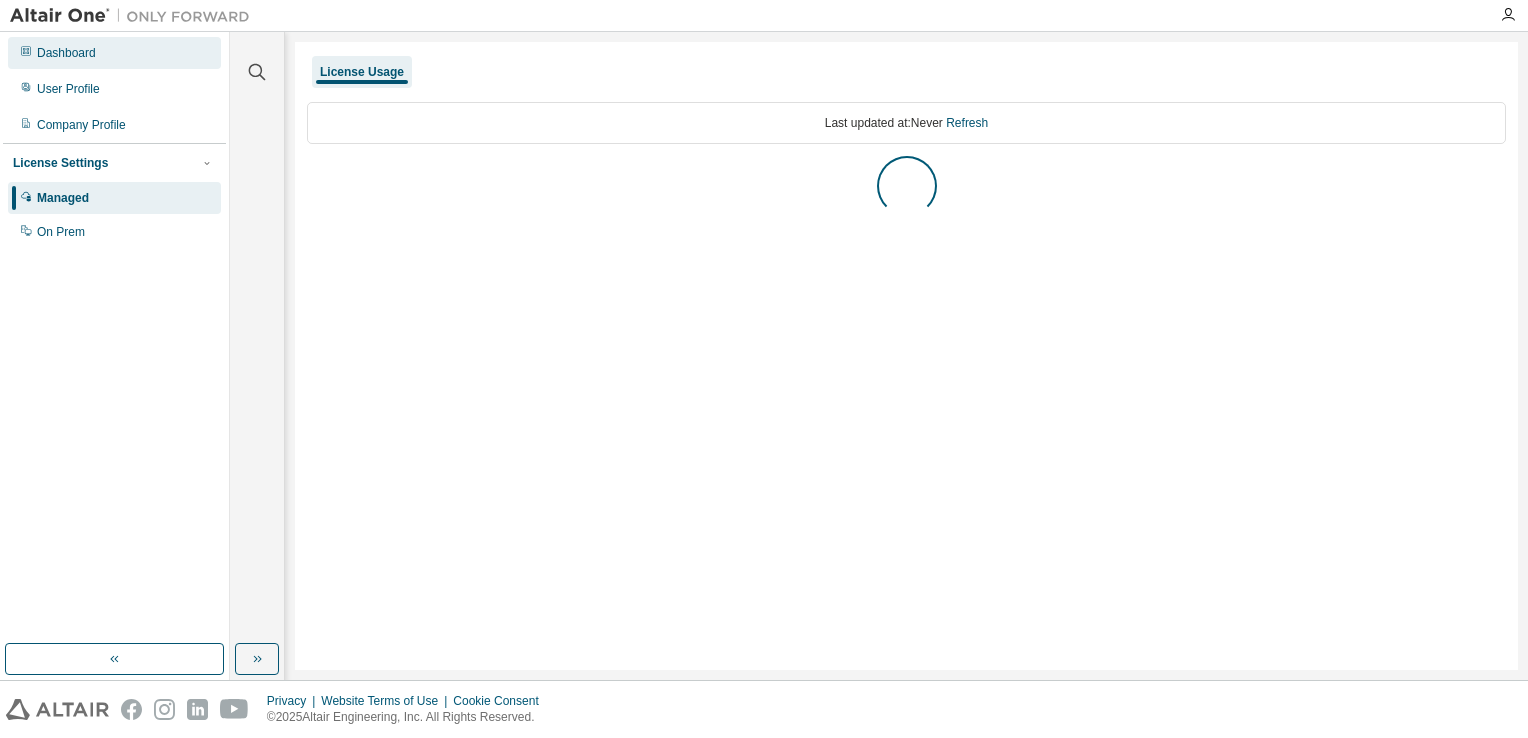 scroll, scrollTop: 0, scrollLeft: 0, axis: both 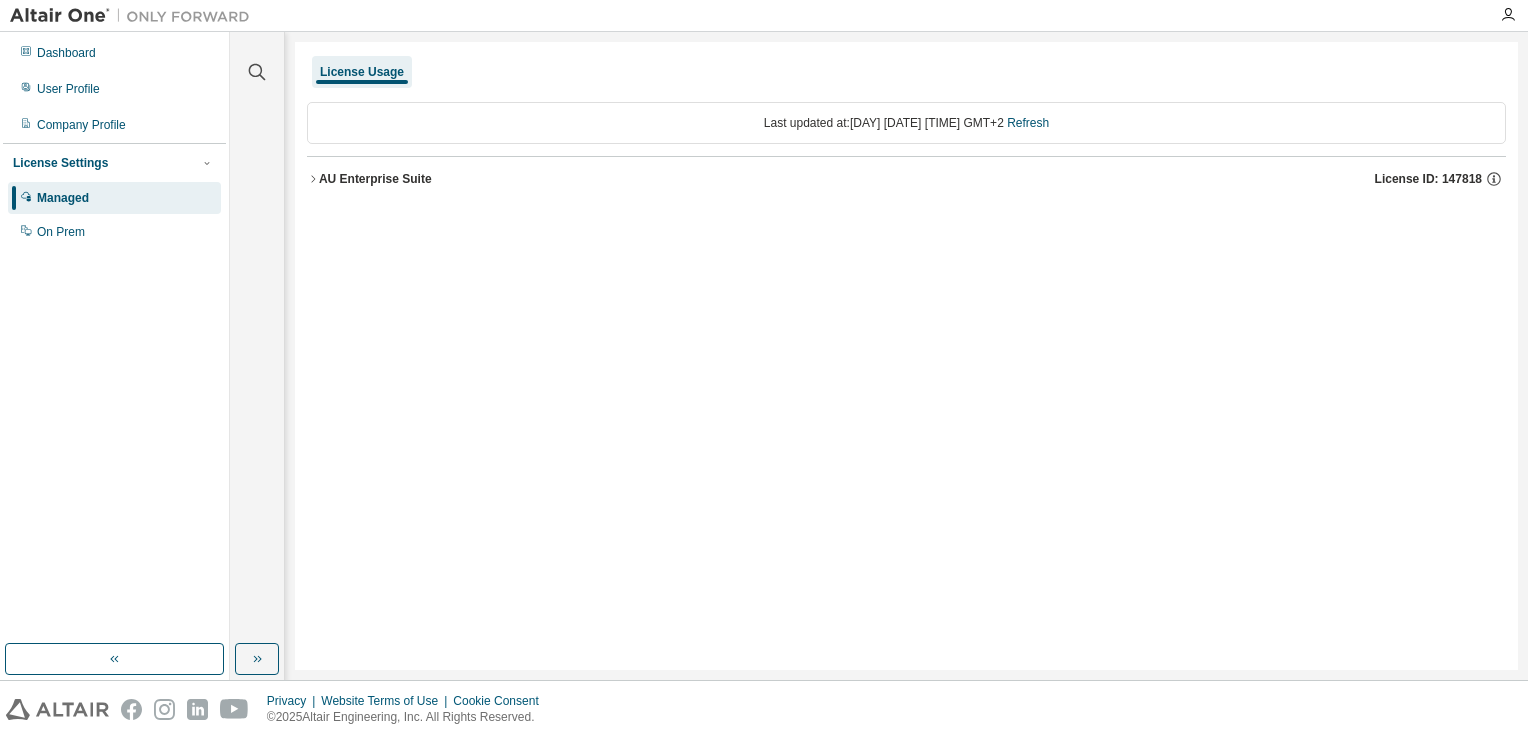 click on "AU Enterprise Suite" at bounding box center [375, 179] 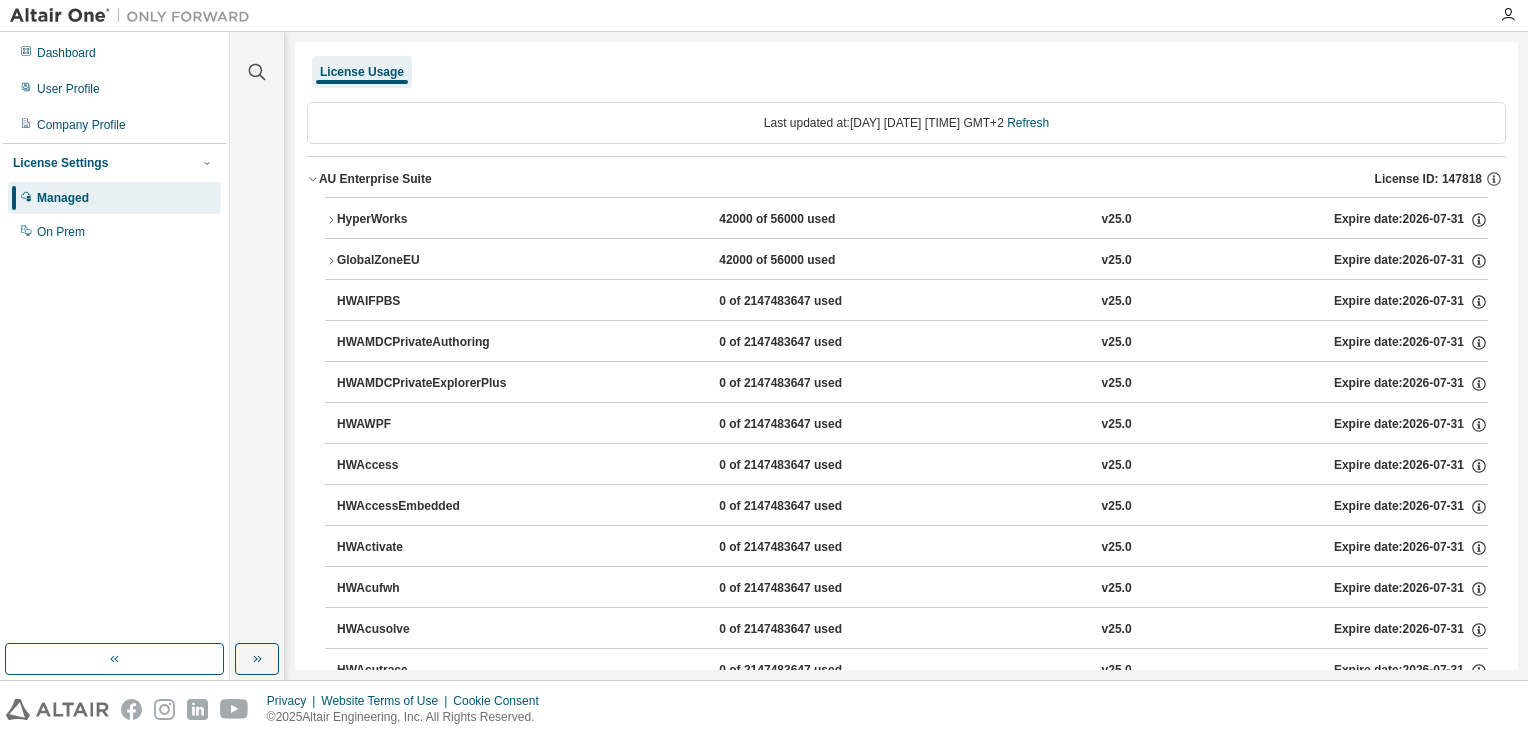 click 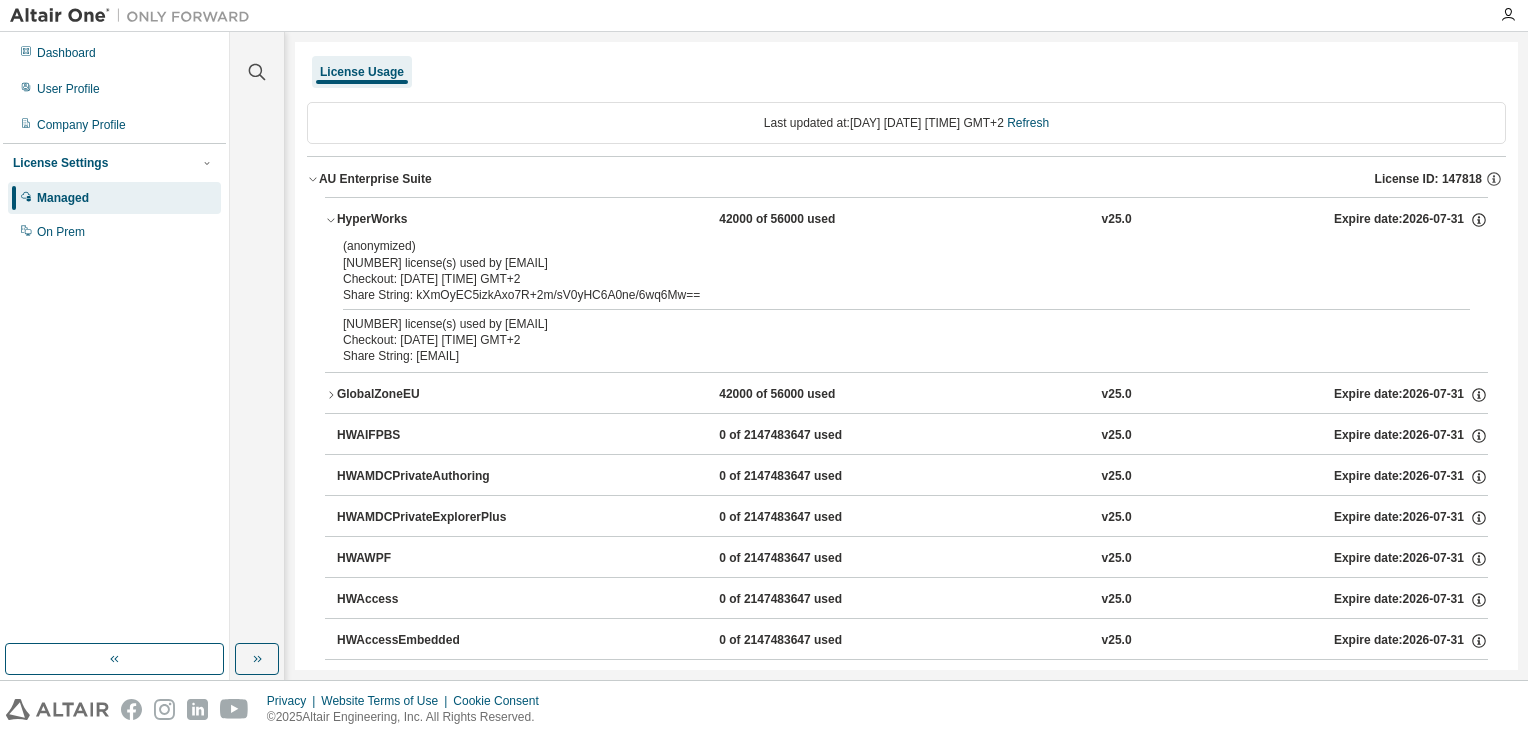 click on "GlobalZoneEU" at bounding box center (427, 395) 